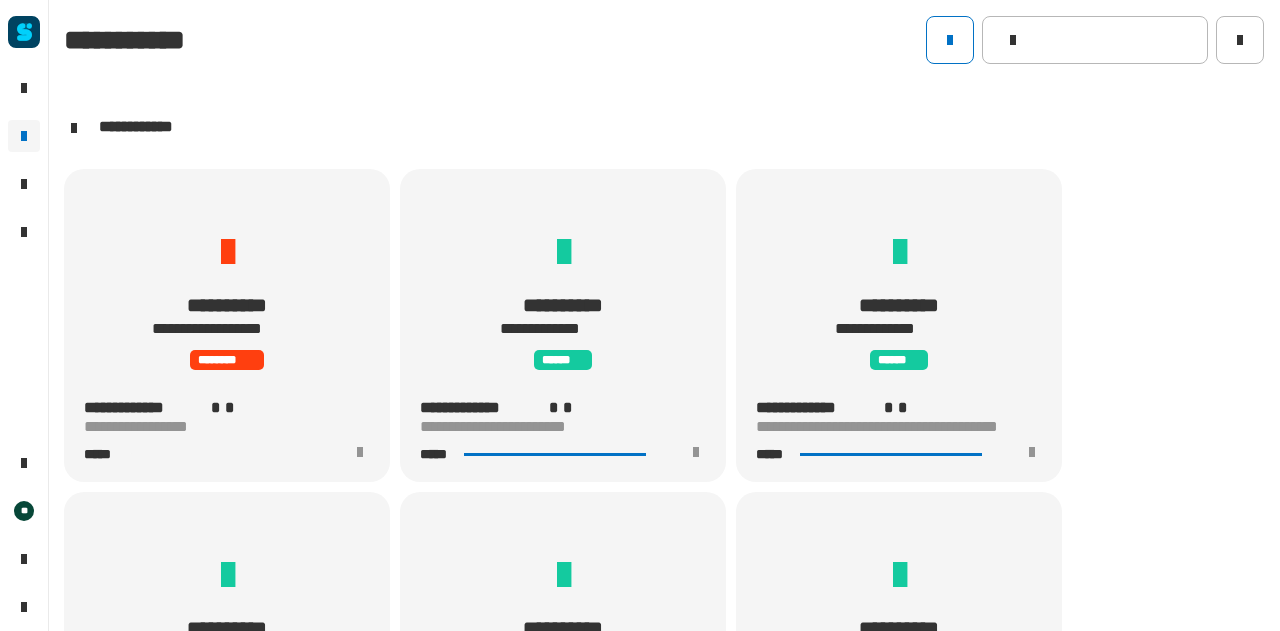 scroll, scrollTop: 0, scrollLeft: 0, axis: both 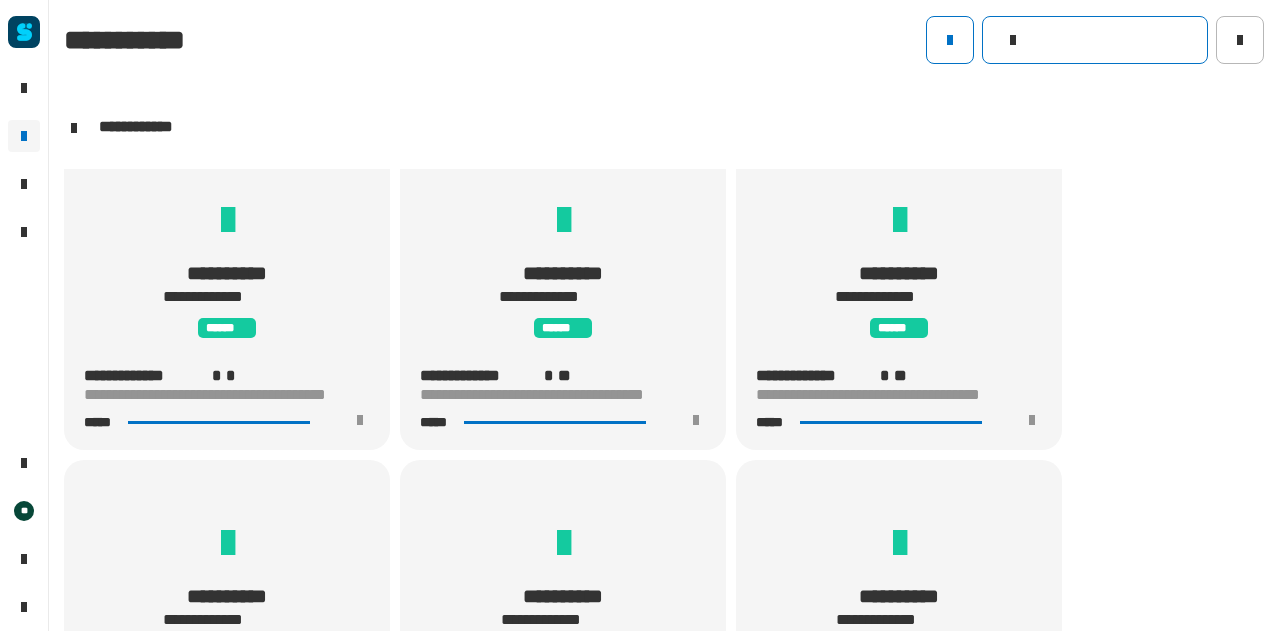 click 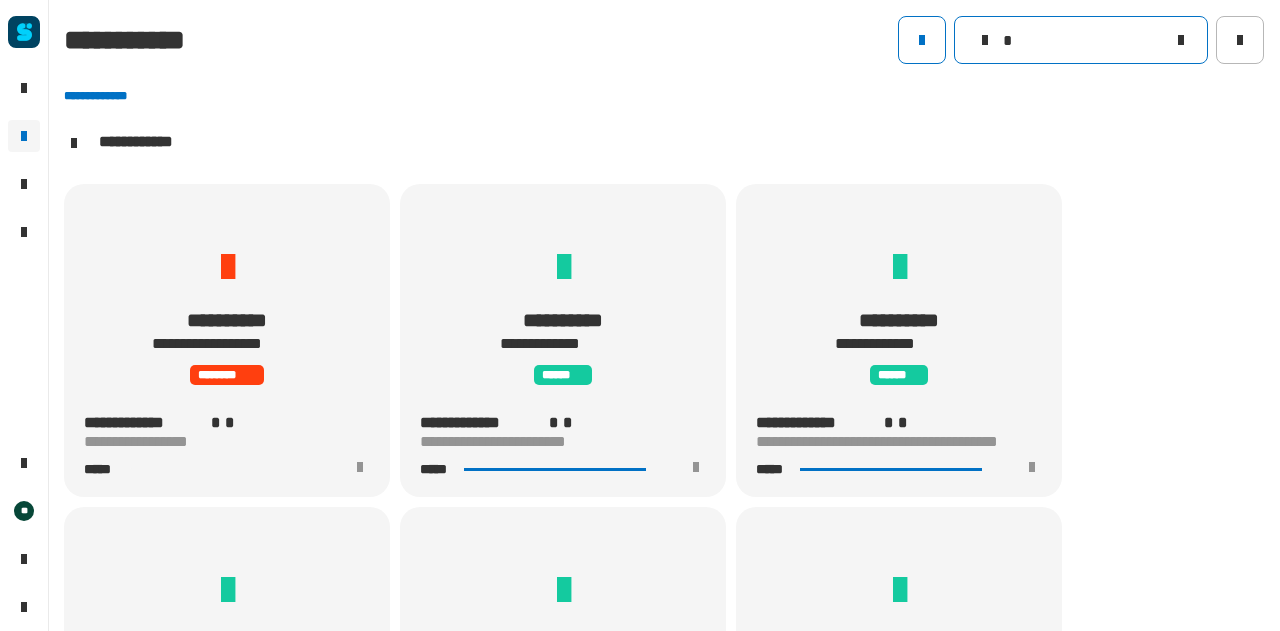scroll, scrollTop: 649, scrollLeft: 0, axis: vertical 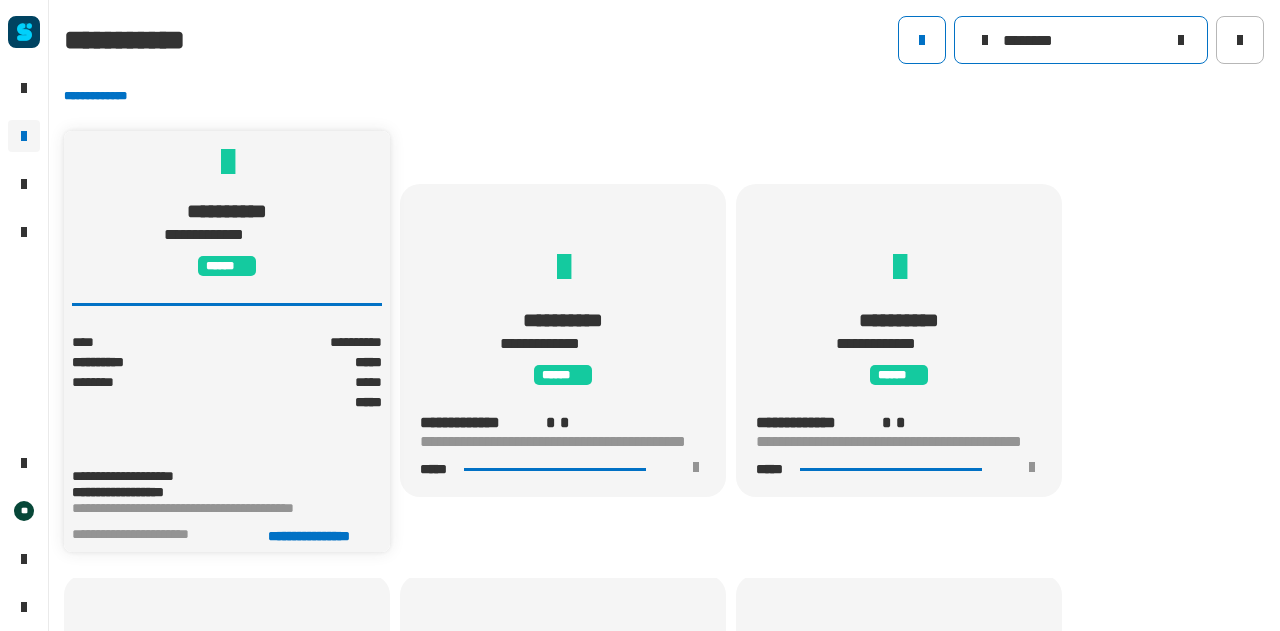 type on "********" 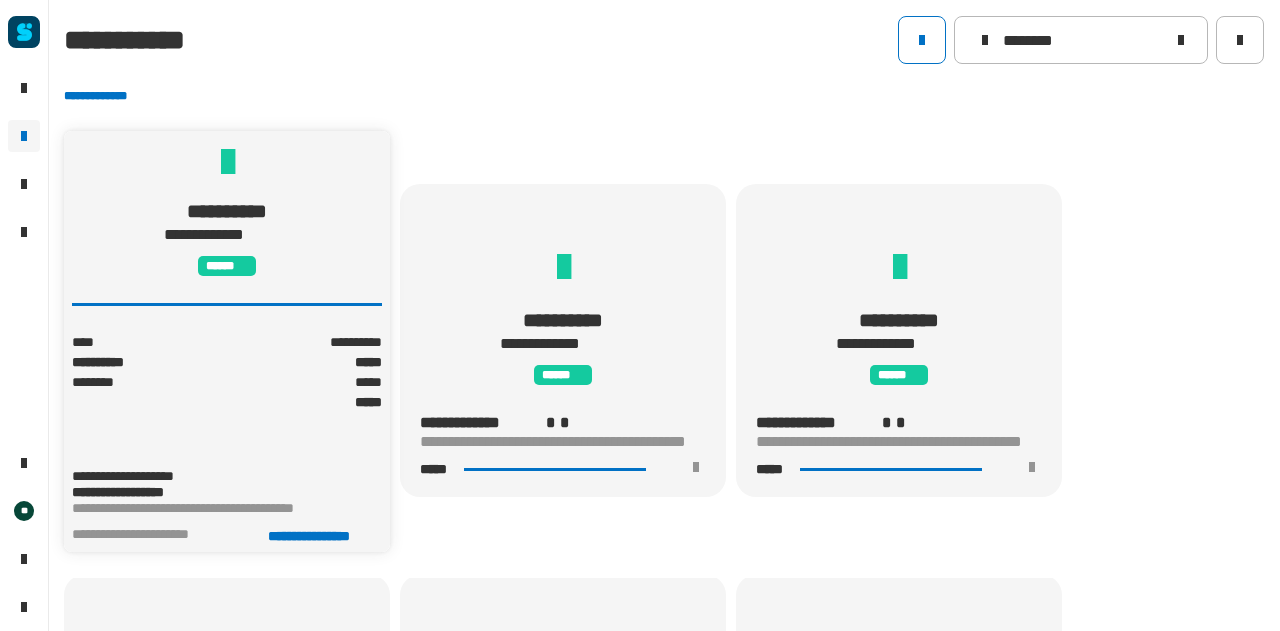 click on "*****" 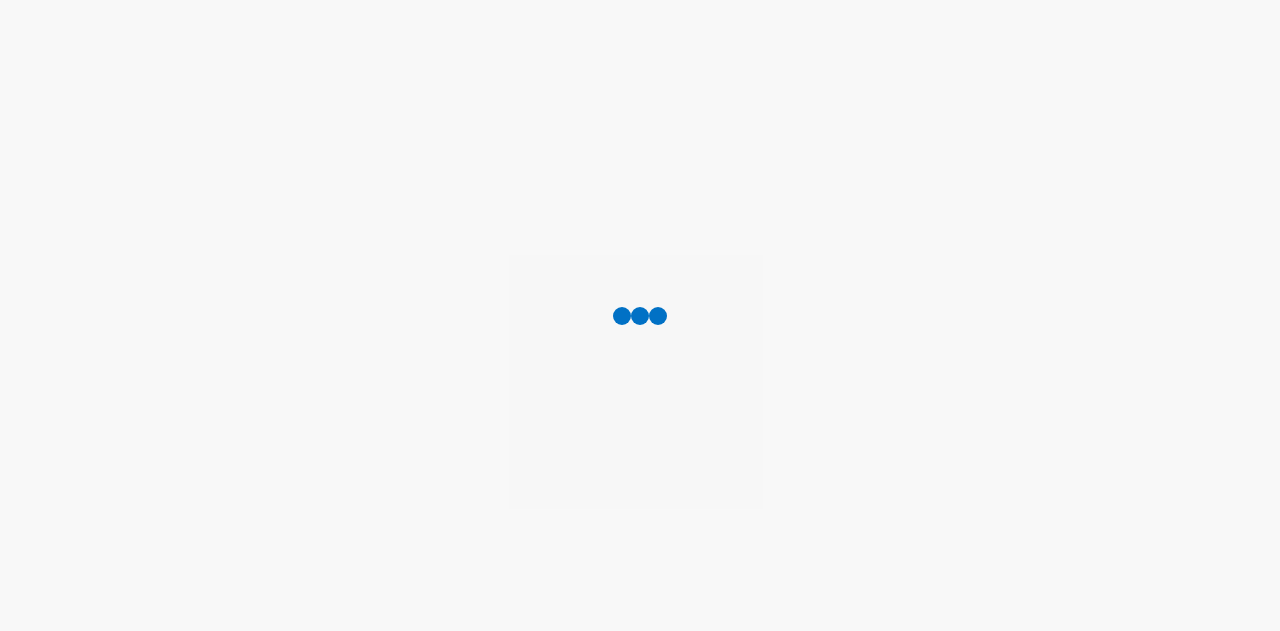 scroll, scrollTop: 0, scrollLeft: 0, axis: both 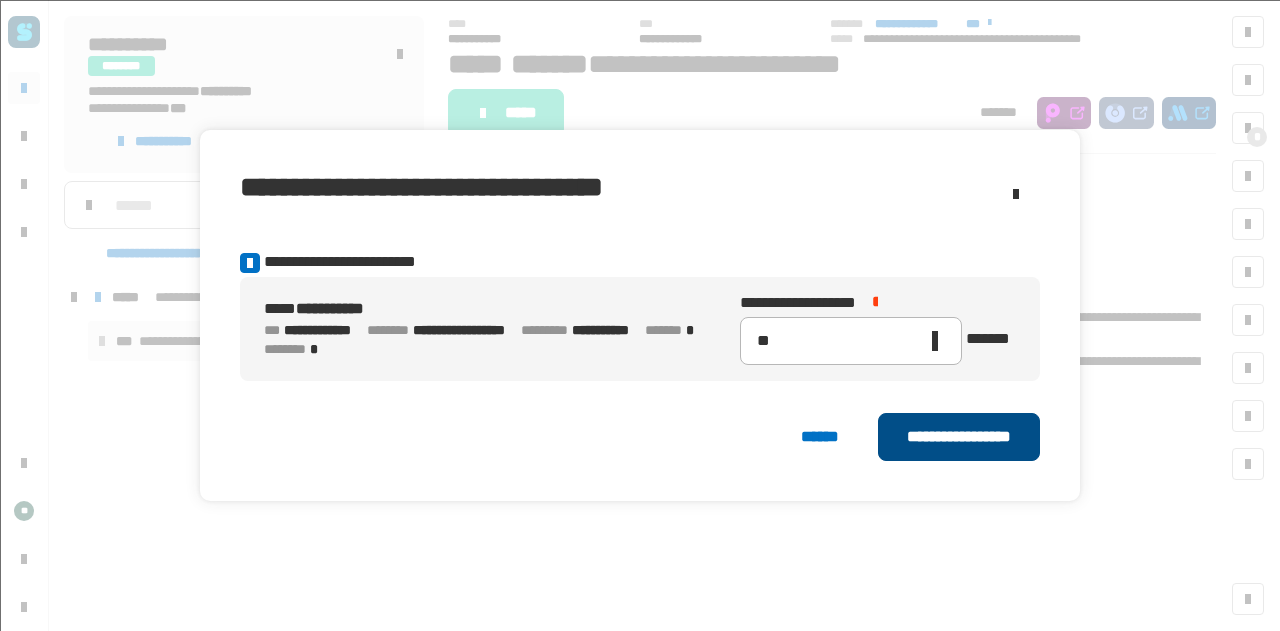 click on "**********" 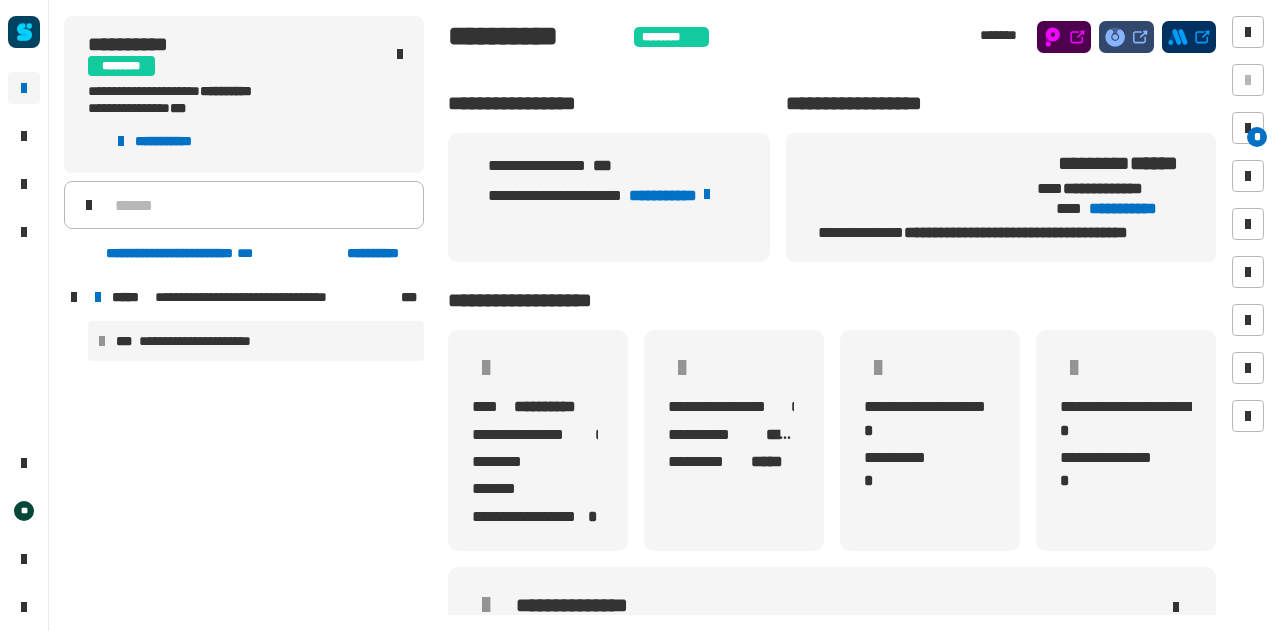 click on "**********" at bounding box center [208, 341] 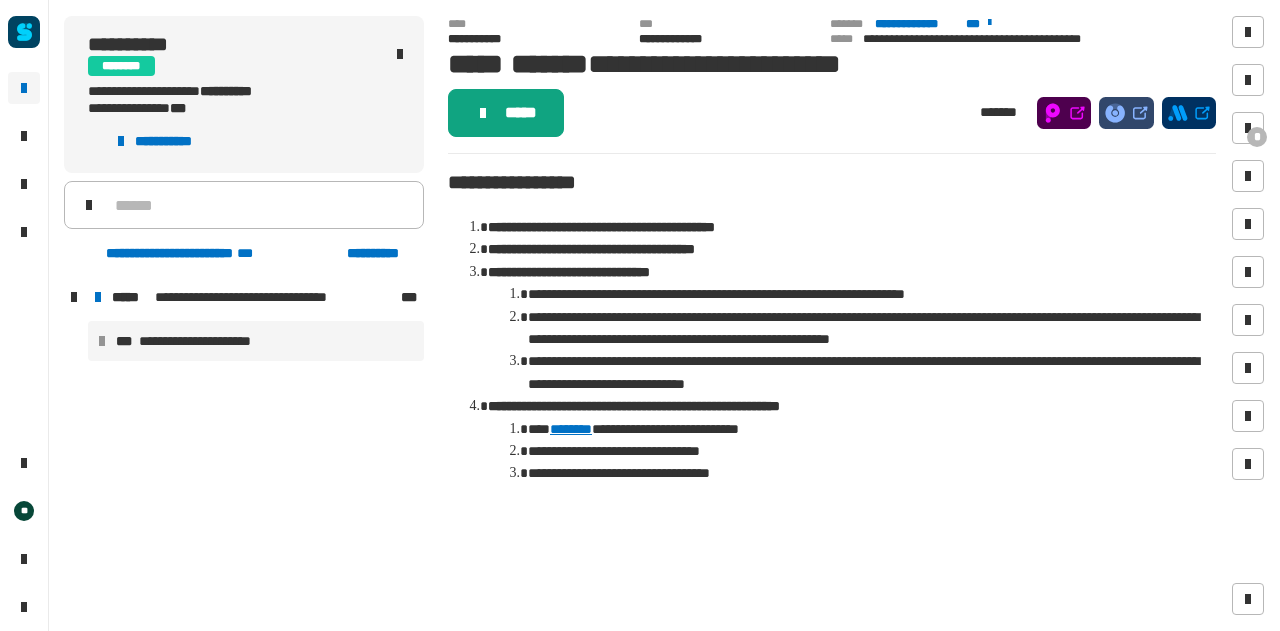 click on "*****" 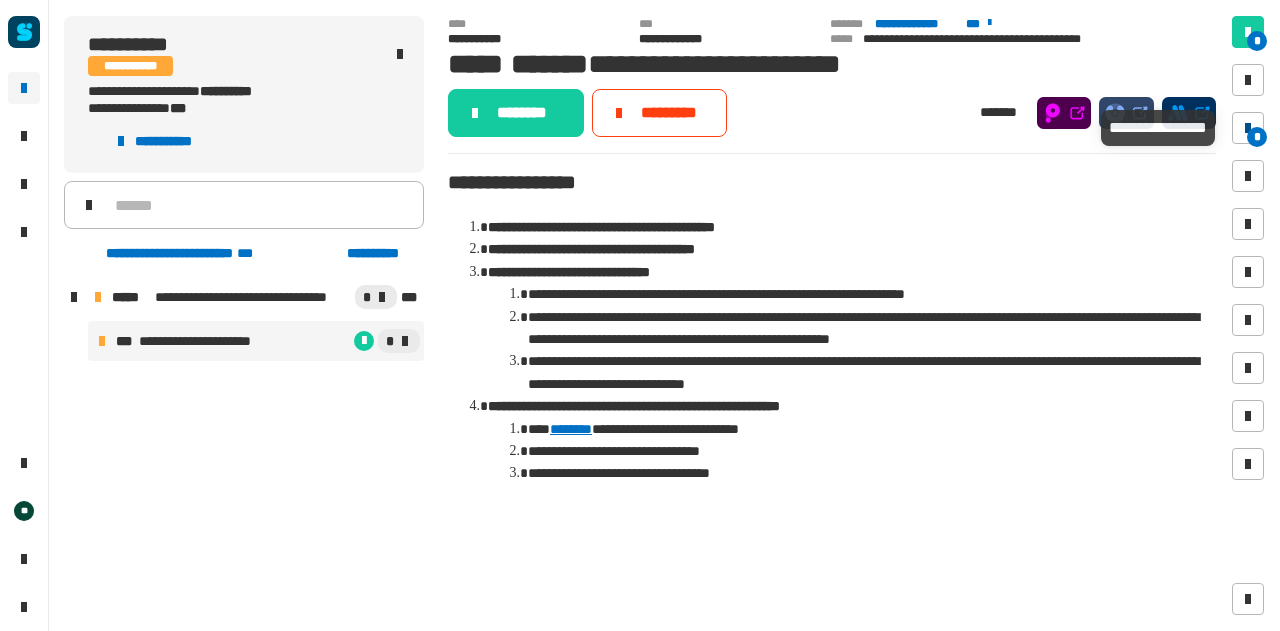 click at bounding box center [1248, 128] 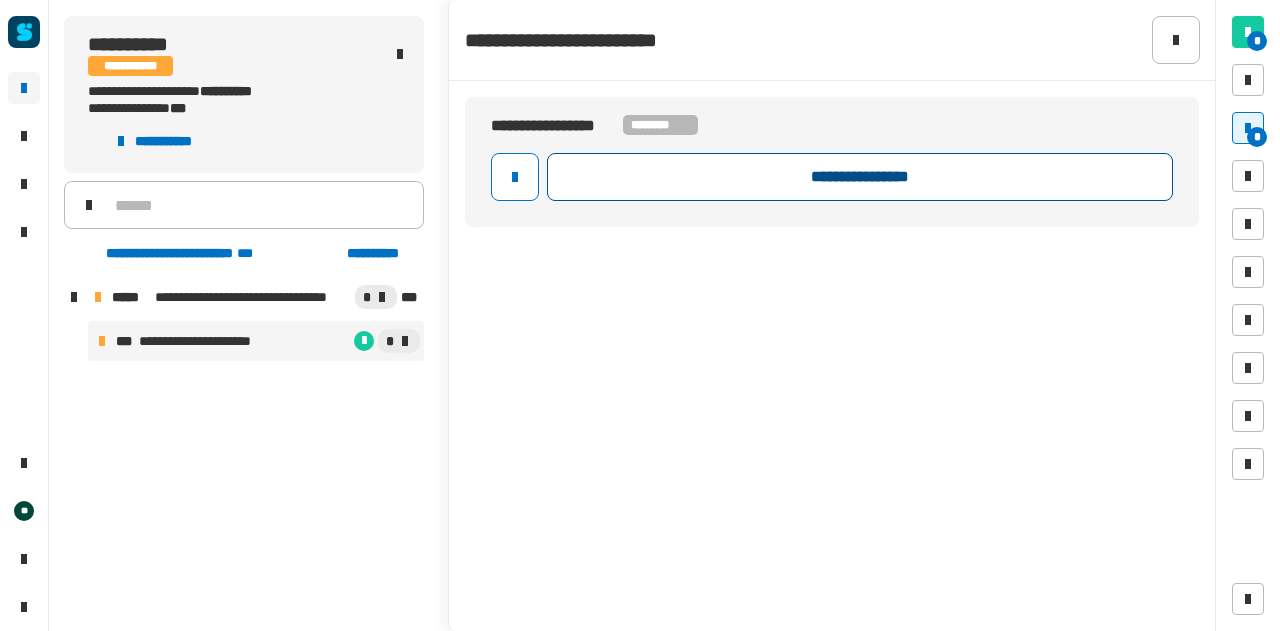 click on "**********" 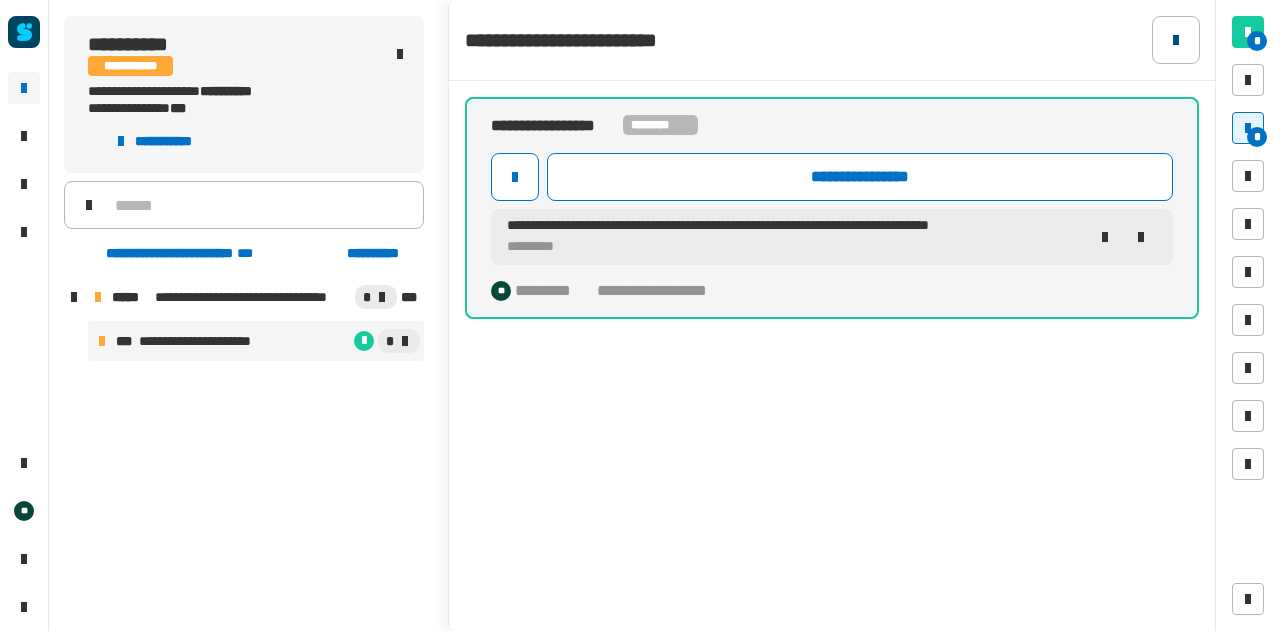 click 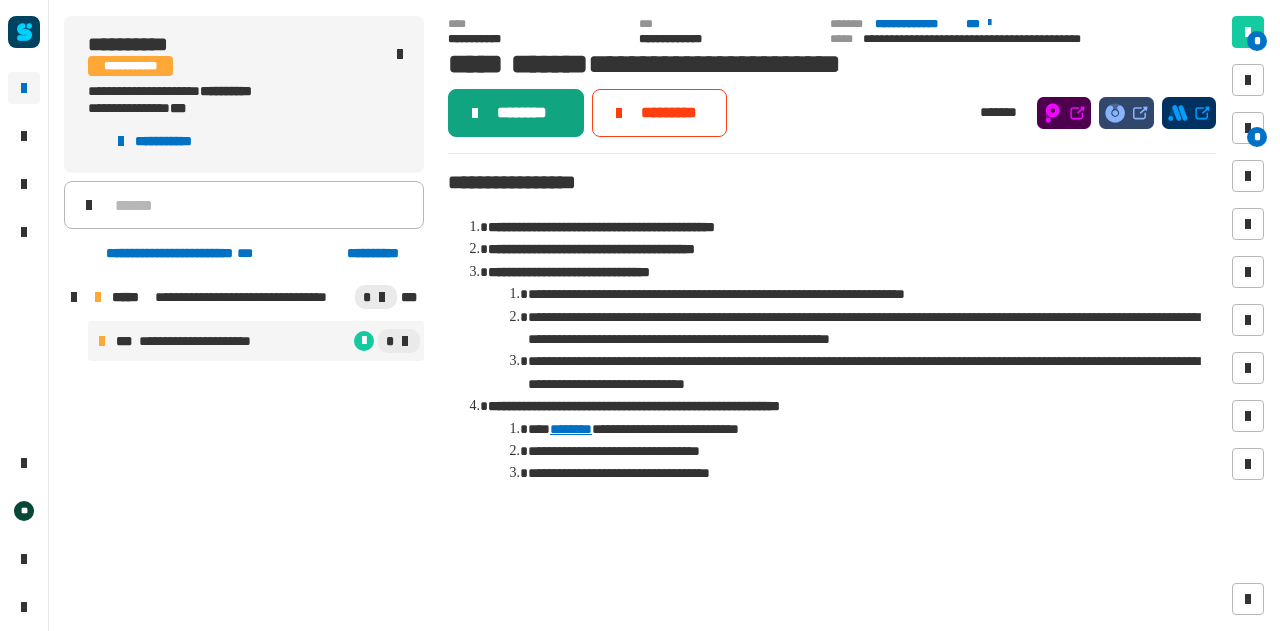 click on "********" 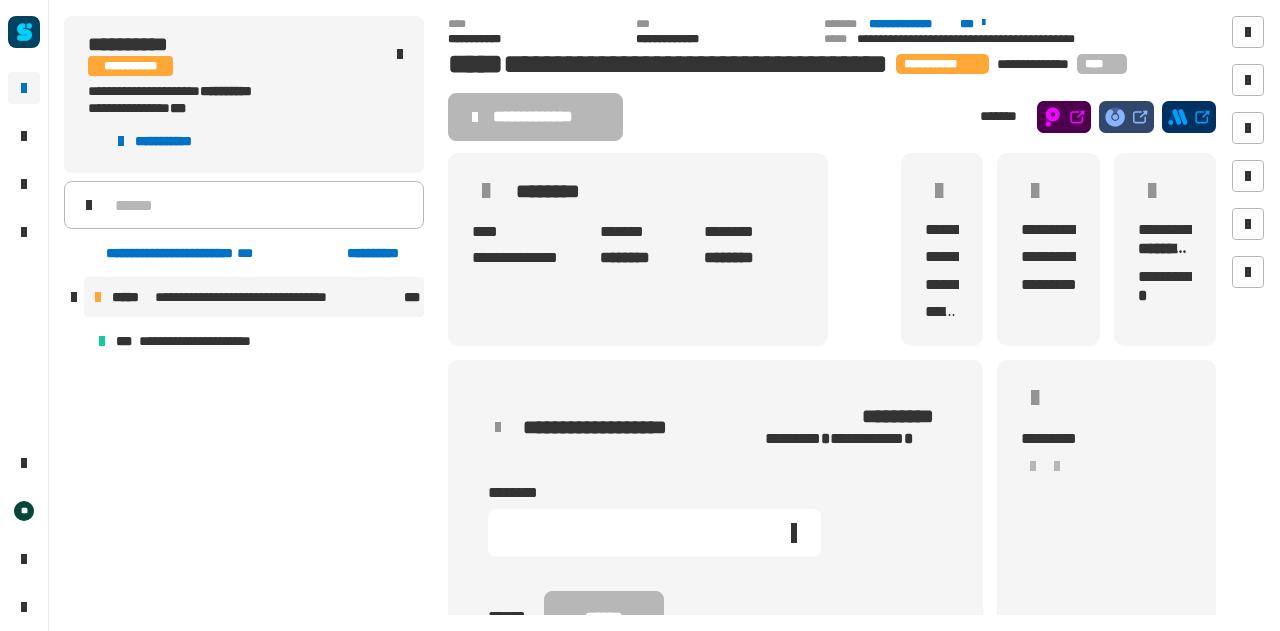 click 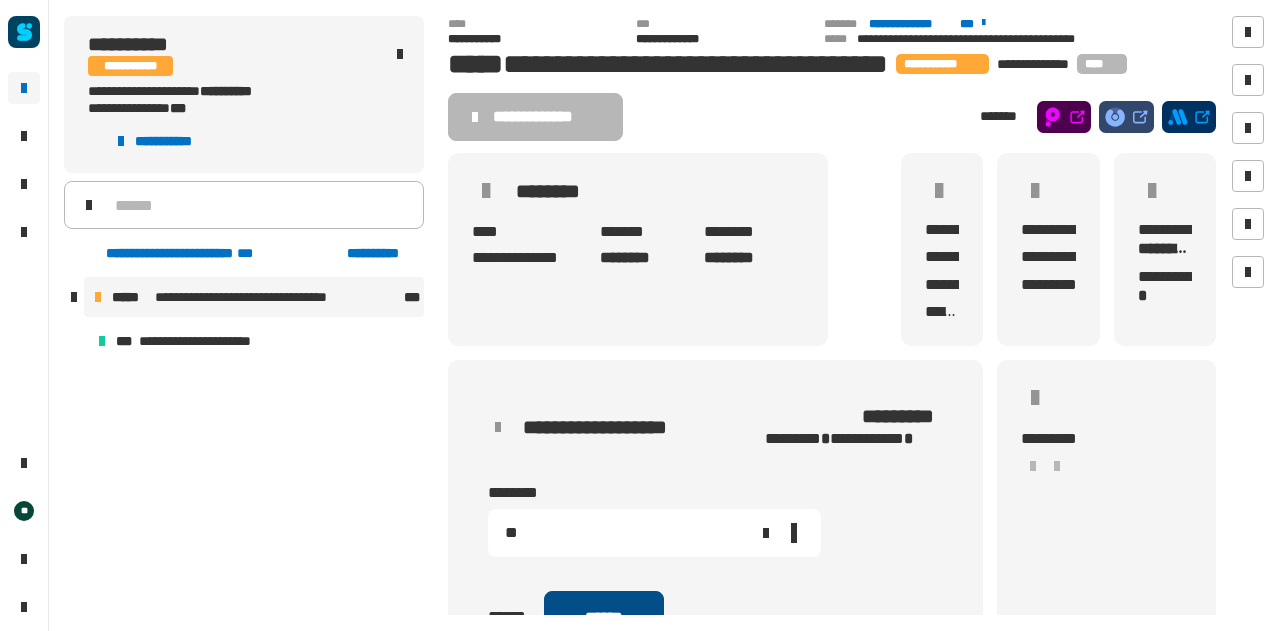 type on "**" 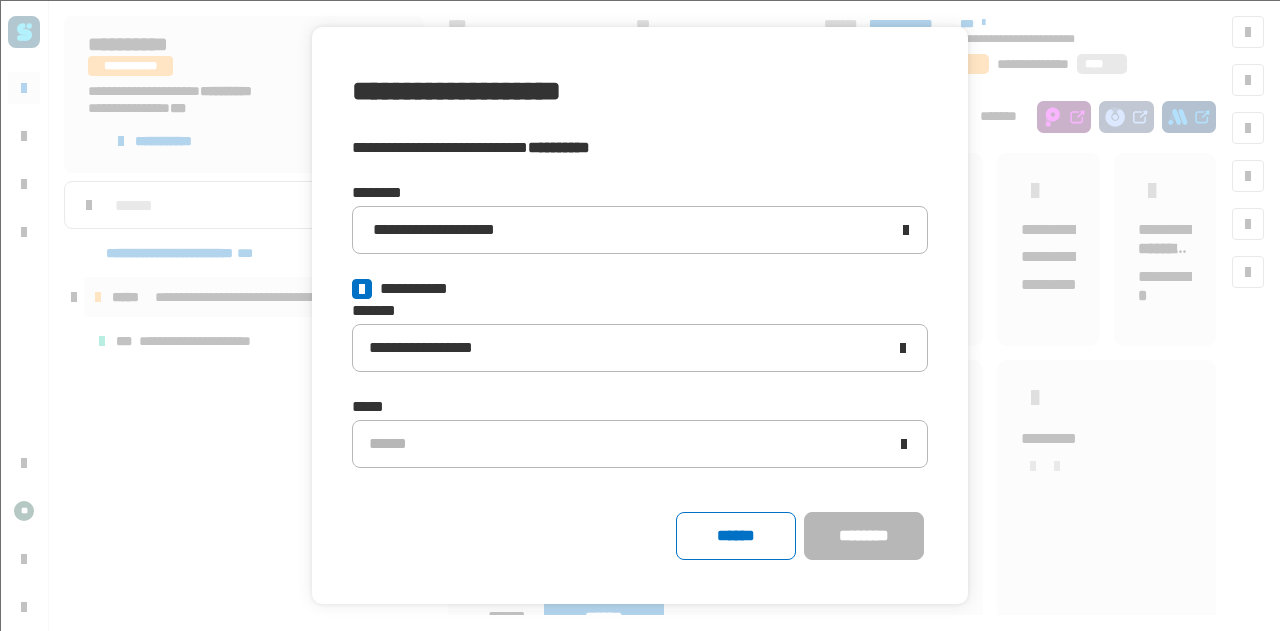 click 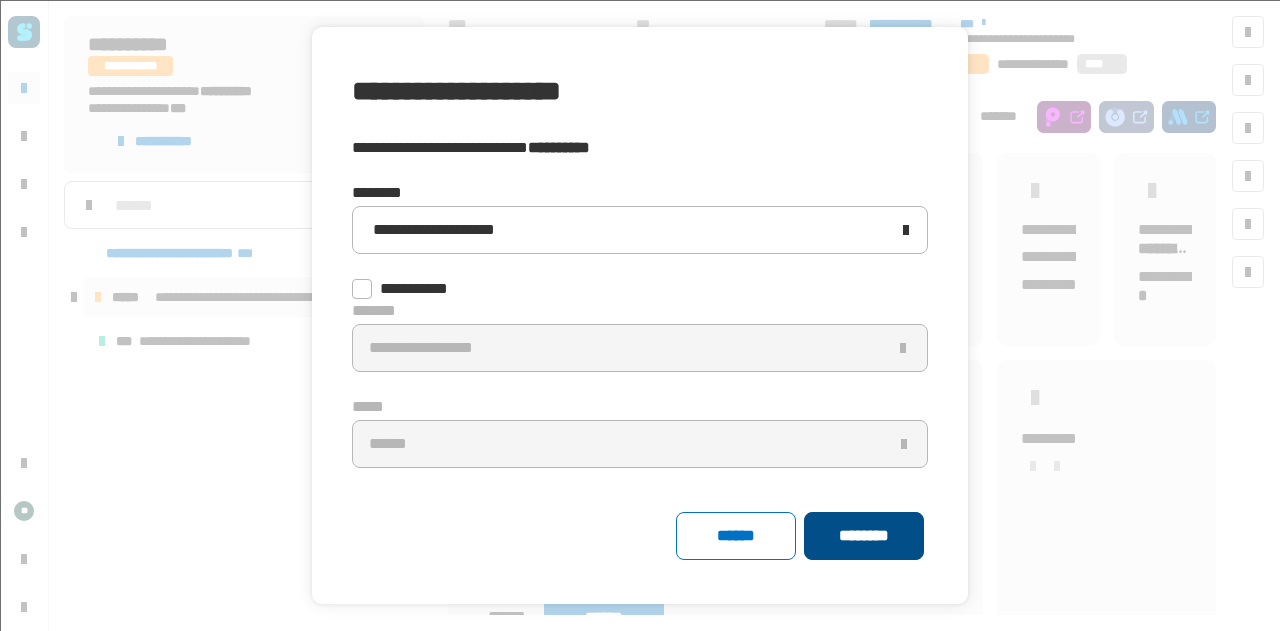 click on "********" 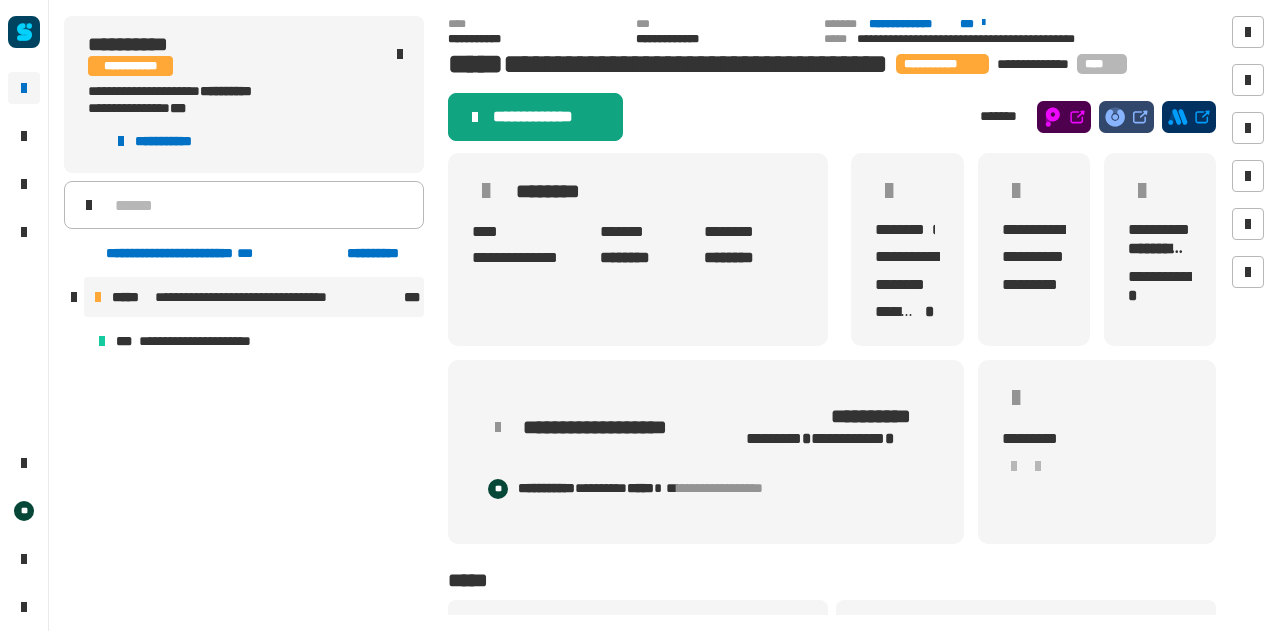 click on "**********" 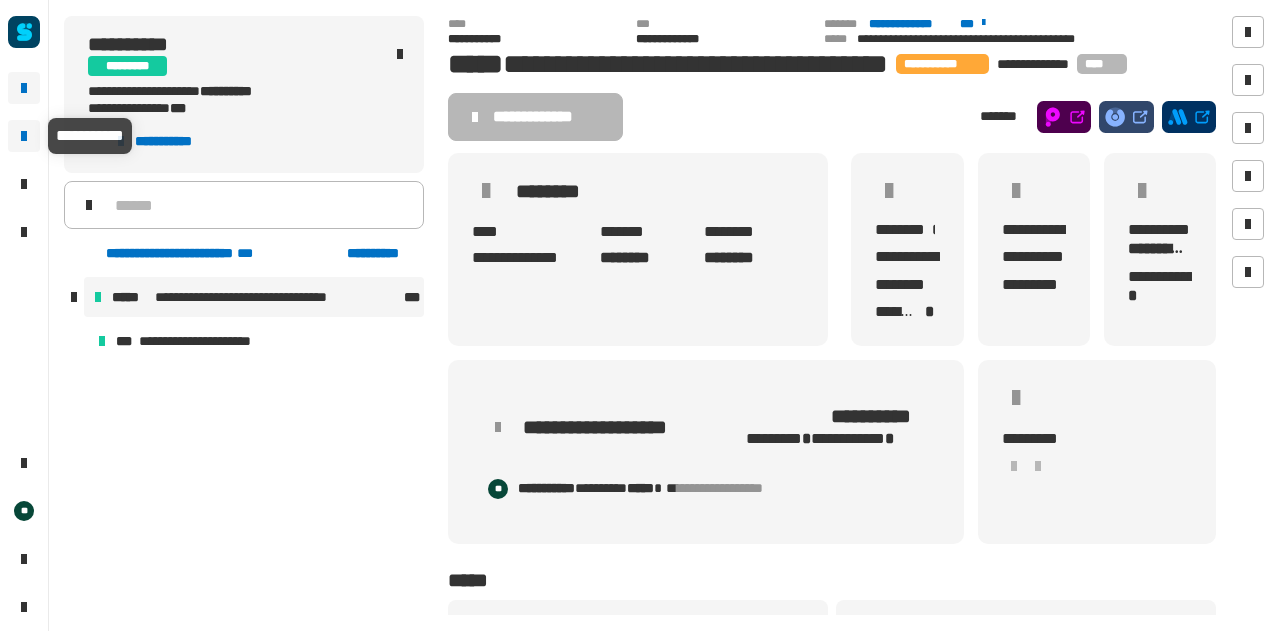 click 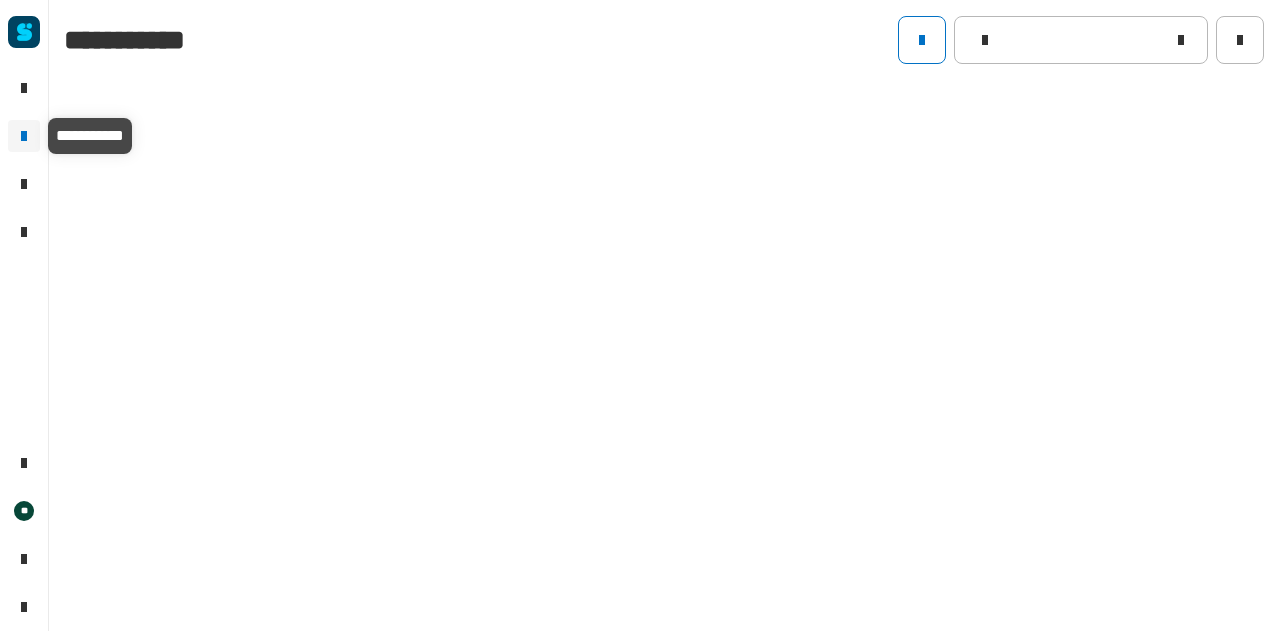 type on "********" 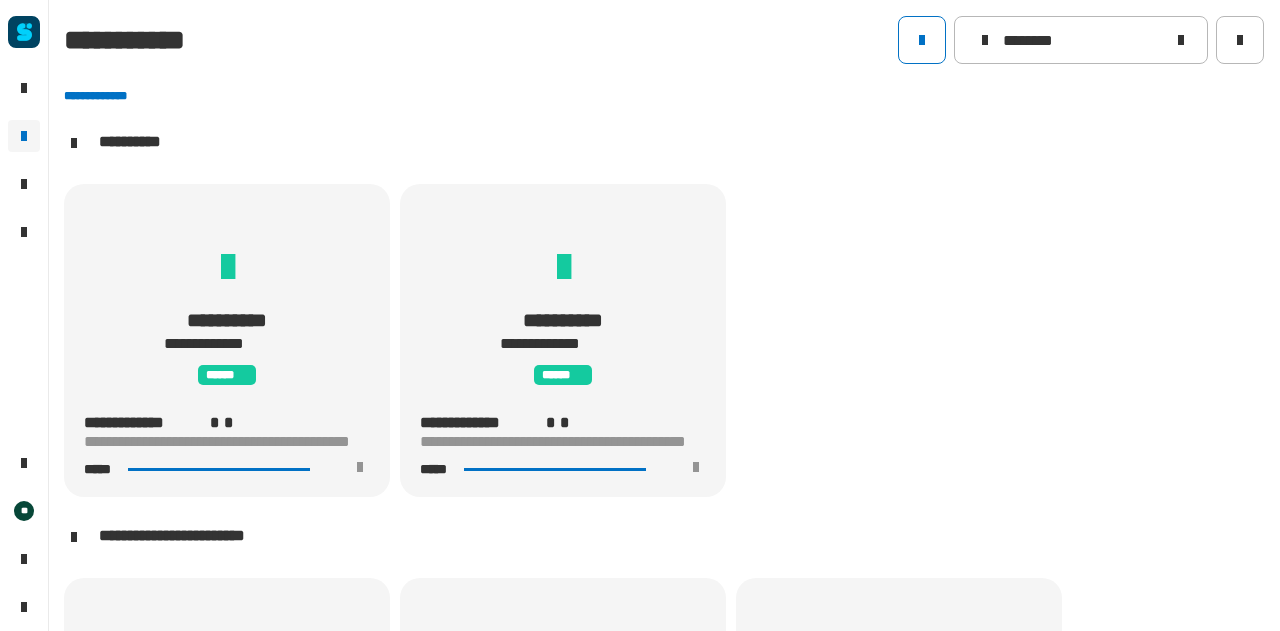 scroll, scrollTop: 1, scrollLeft: 0, axis: vertical 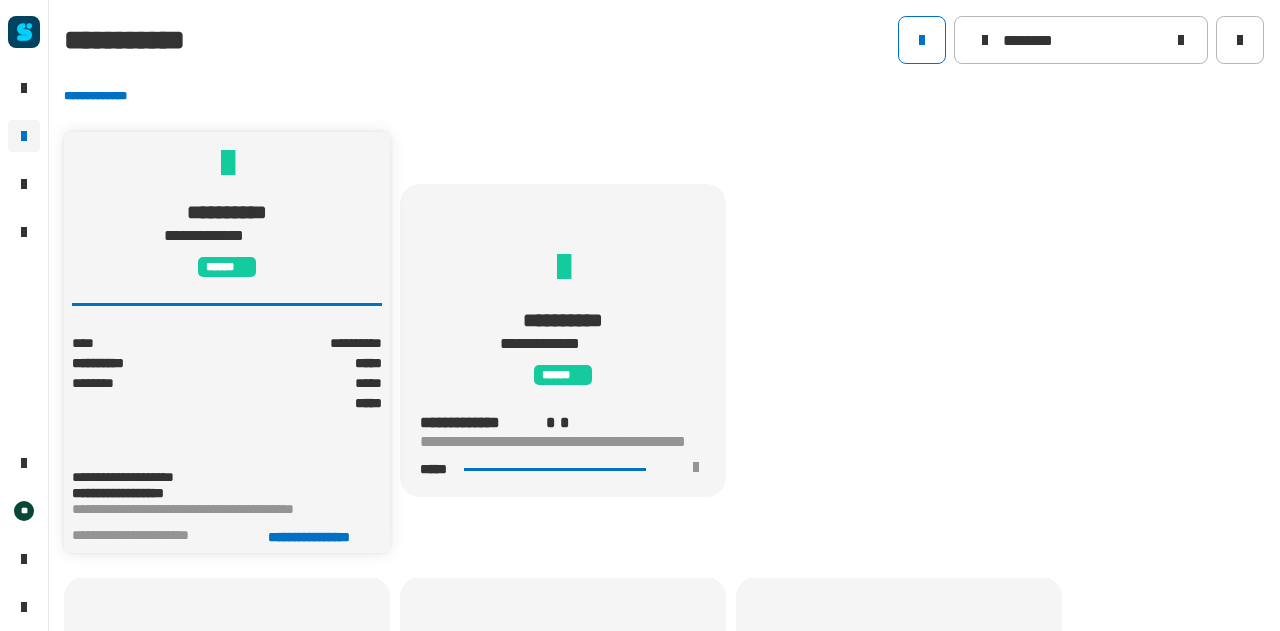 click on "**********" 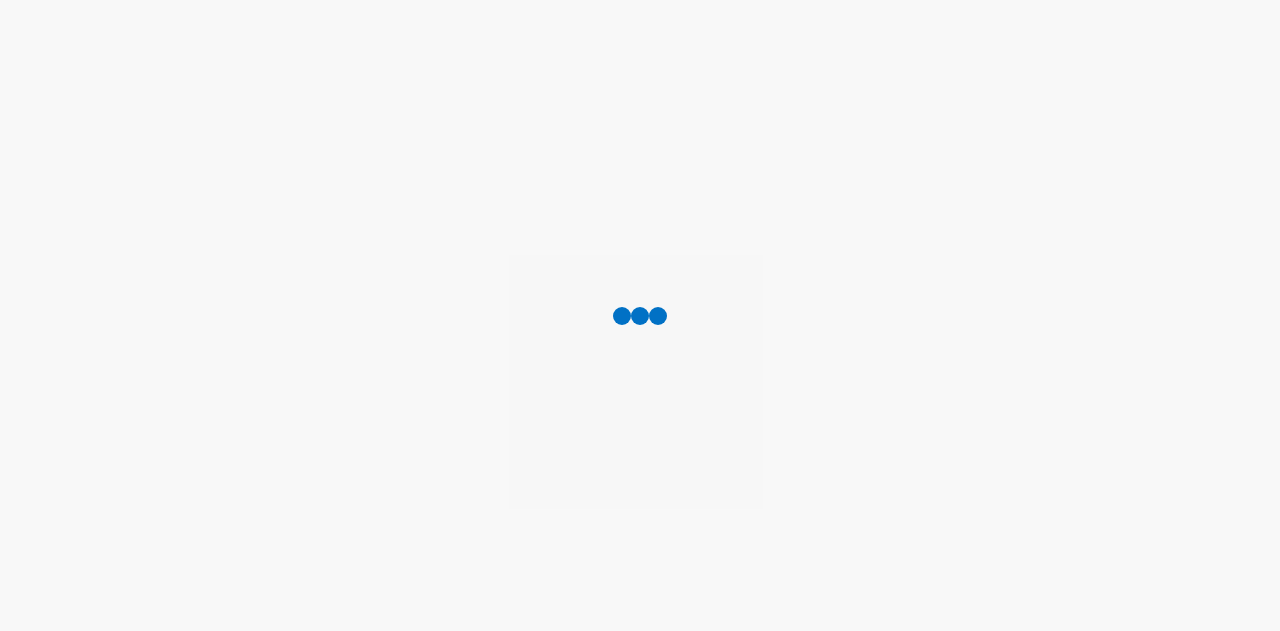 scroll, scrollTop: 0, scrollLeft: 0, axis: both 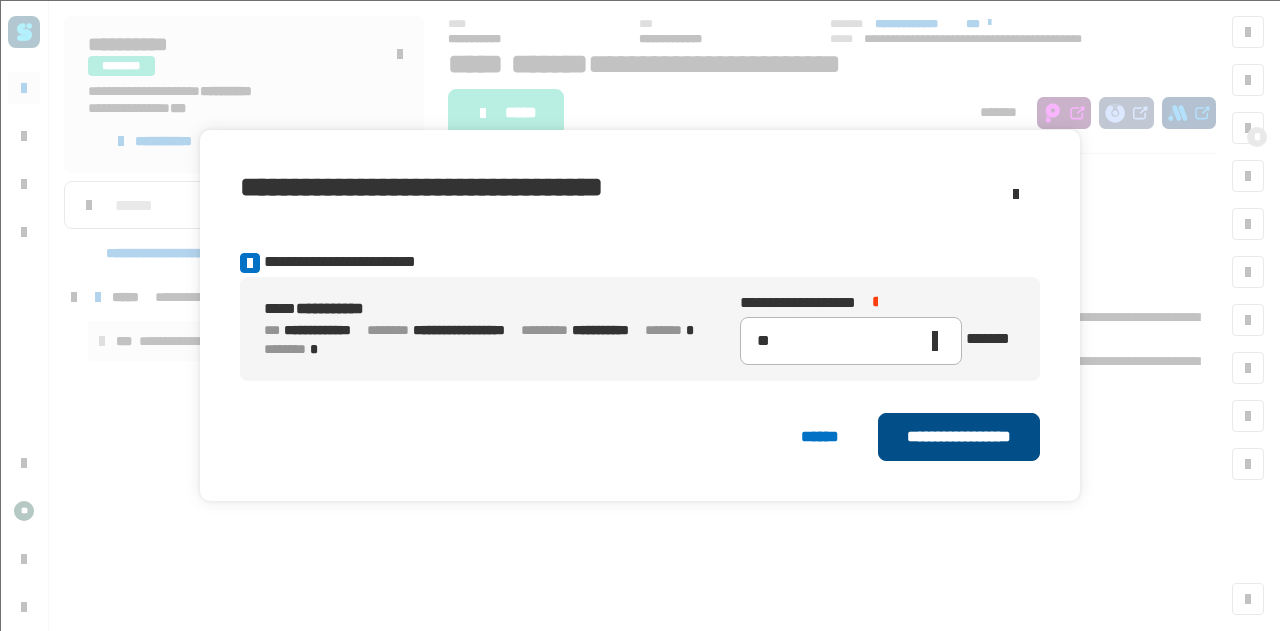 click on "**********" 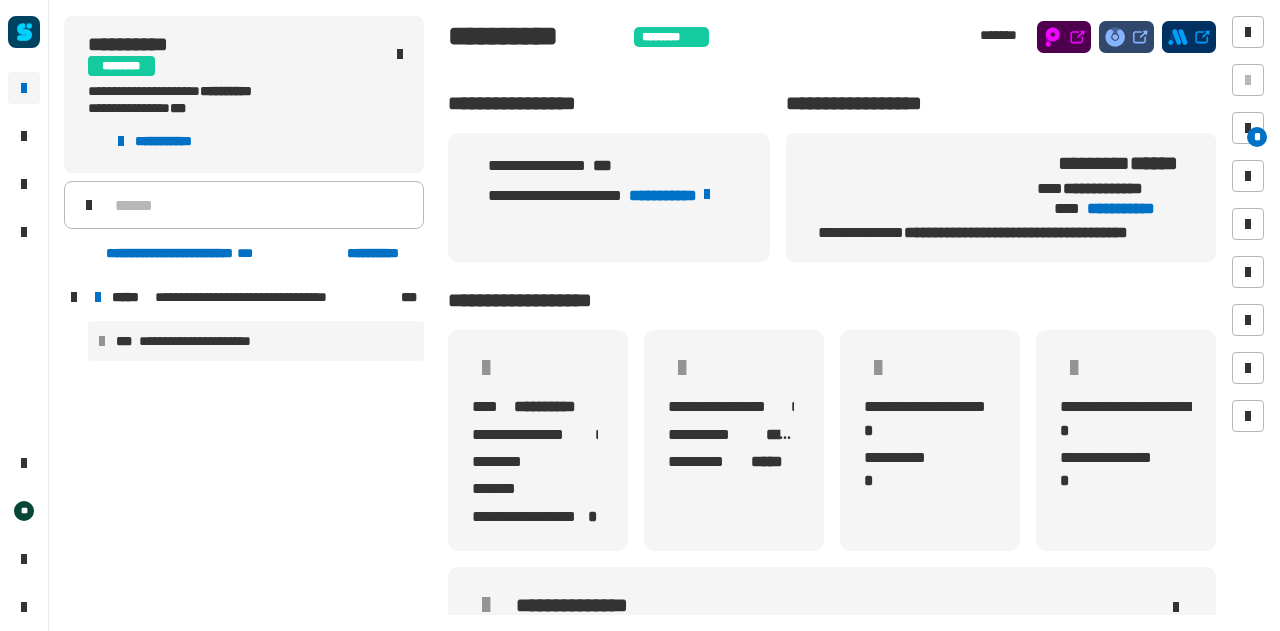click on "**********" at bounding box center (208, 341) 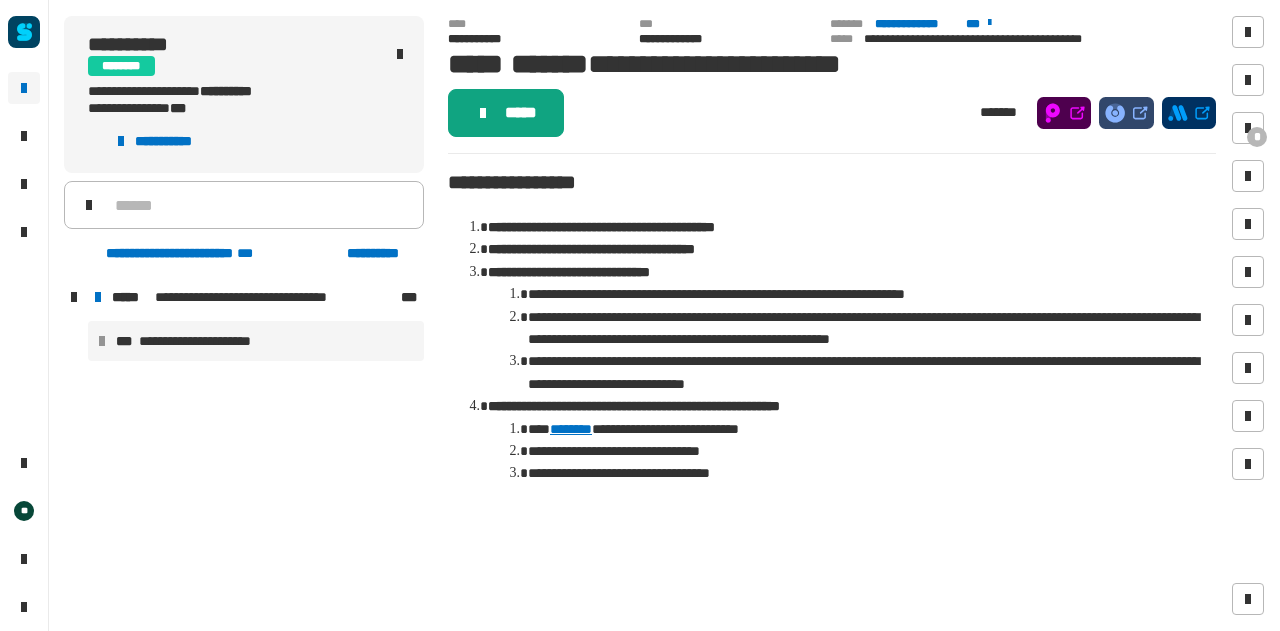 click 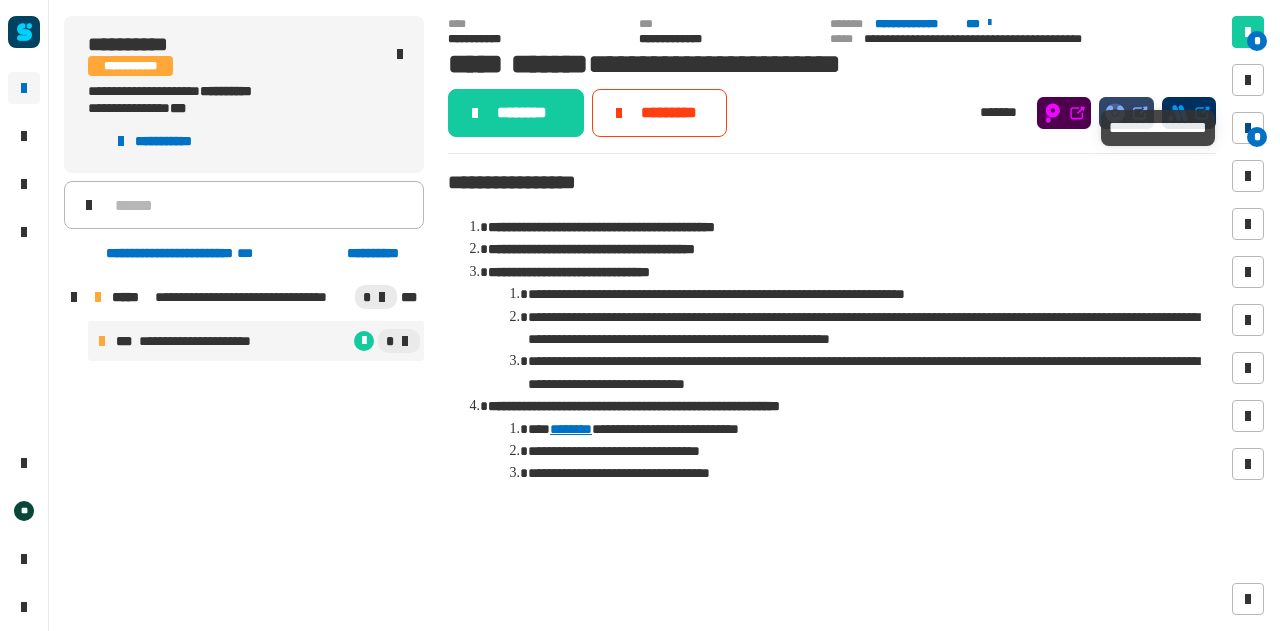 click at bounding box center (1248, 128) 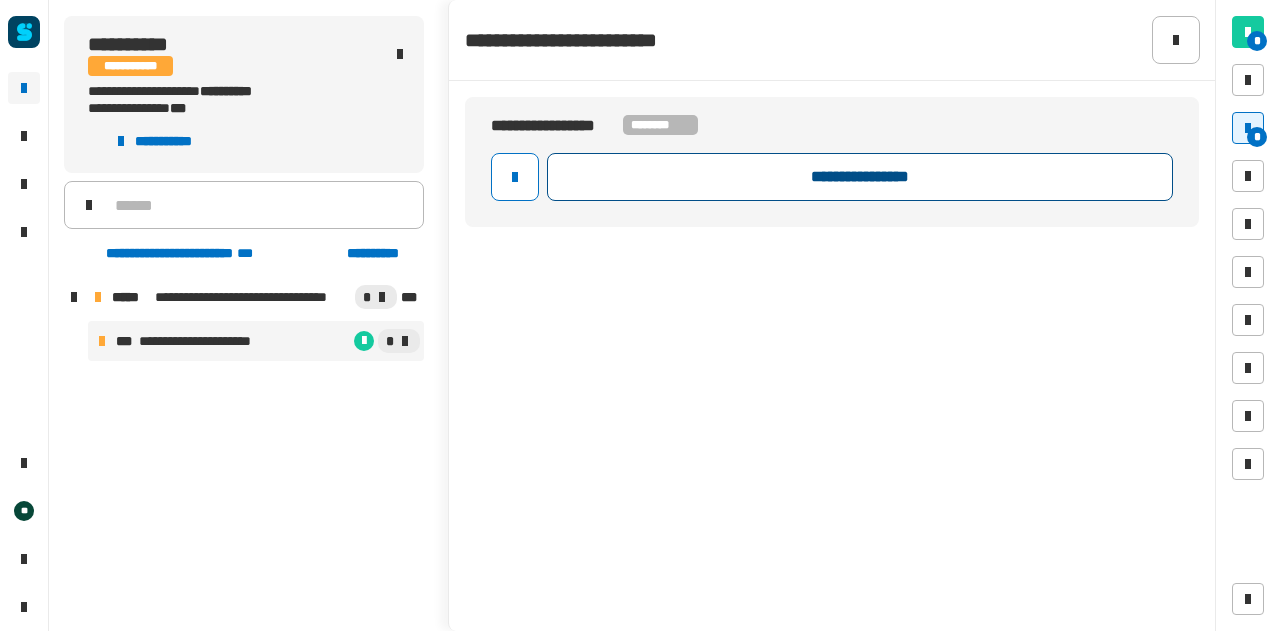 click on "**********" 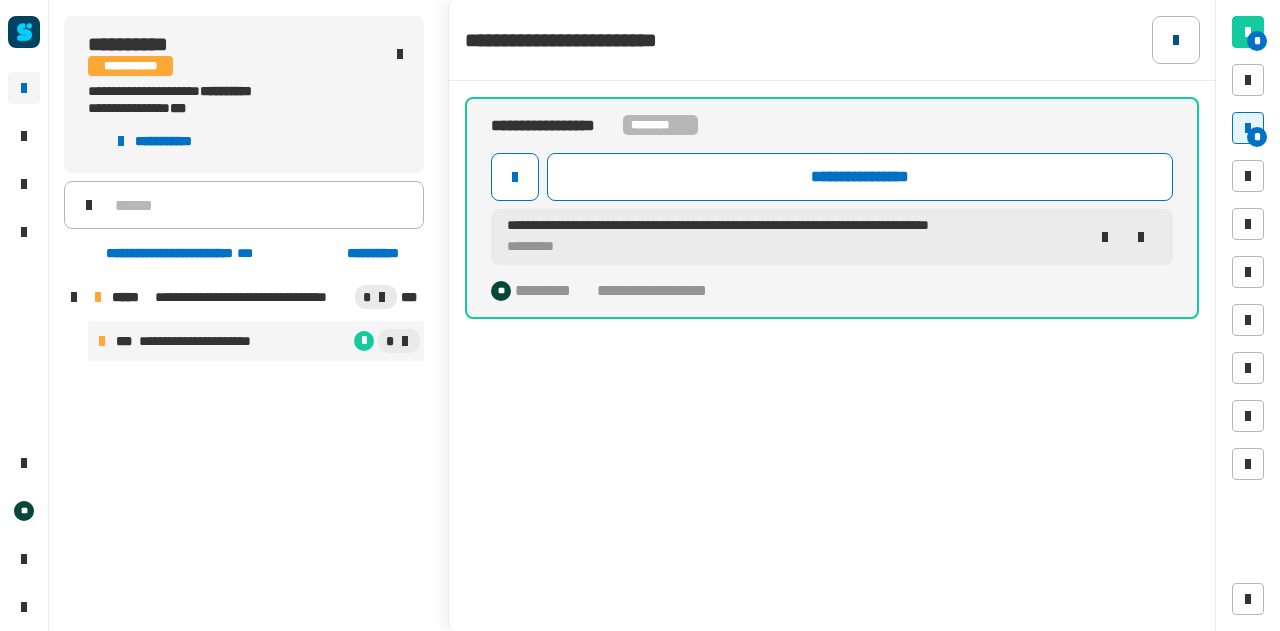 click 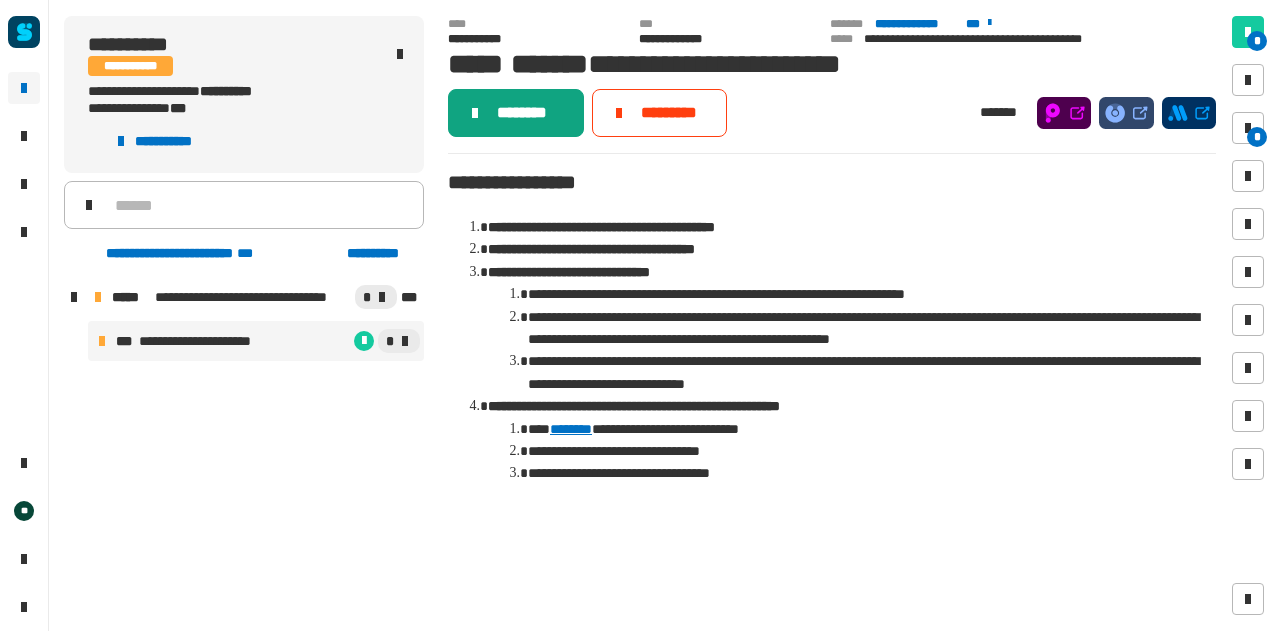 click on "********" 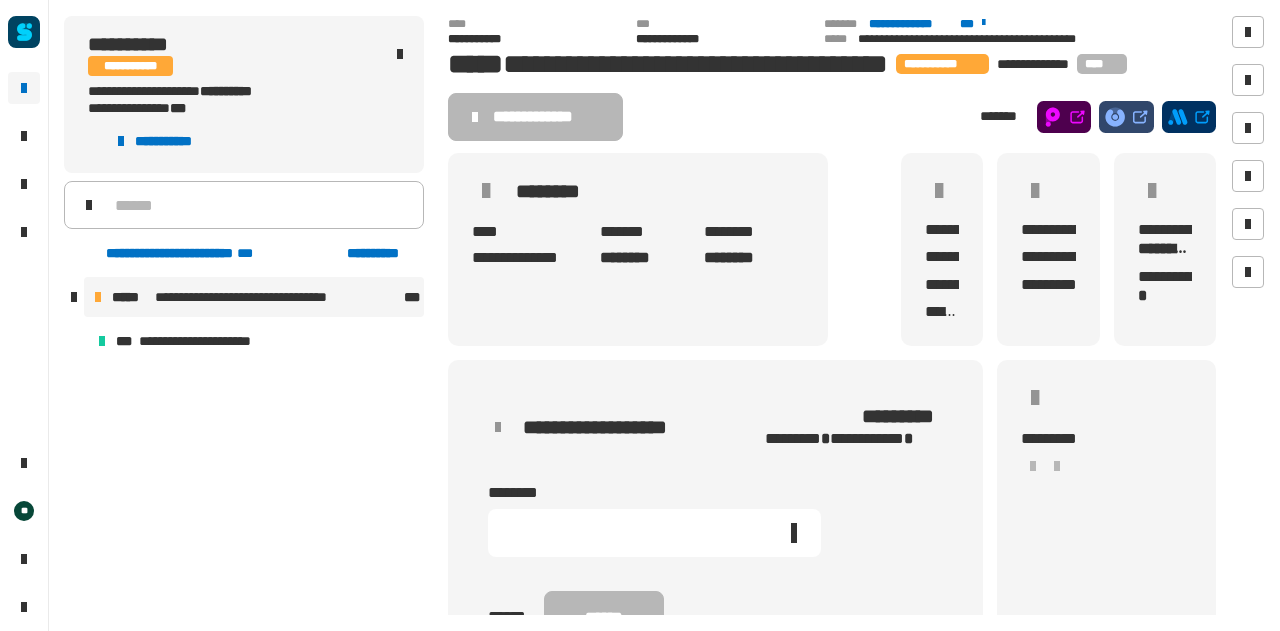 click 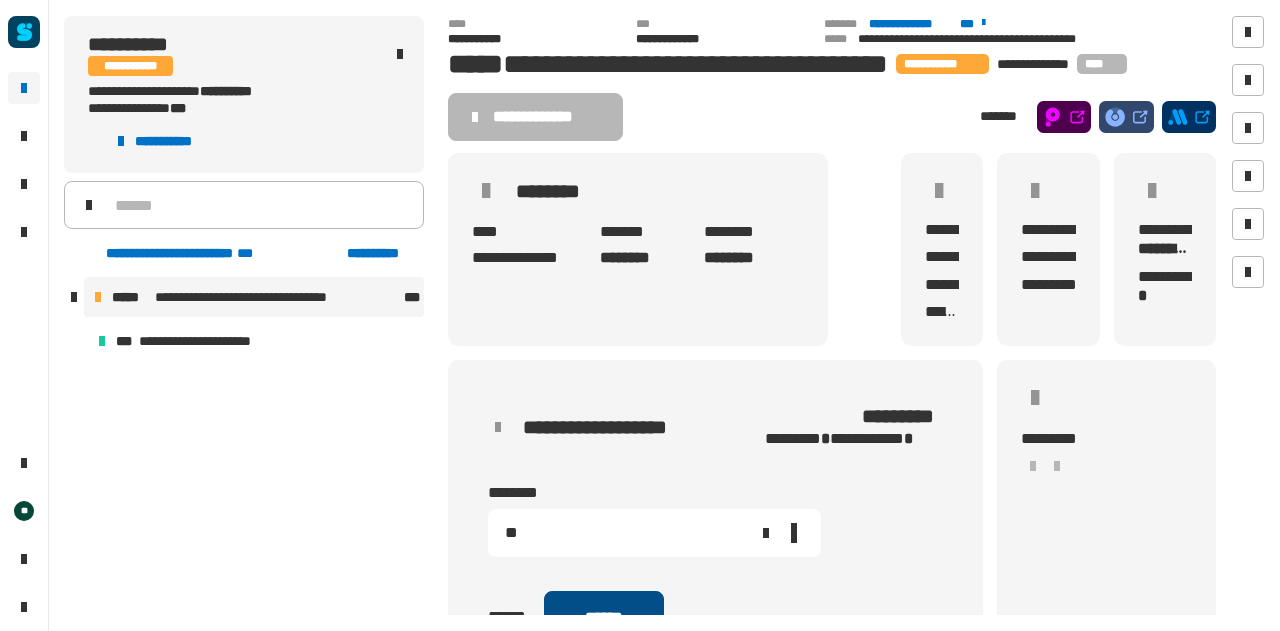 type on "**" 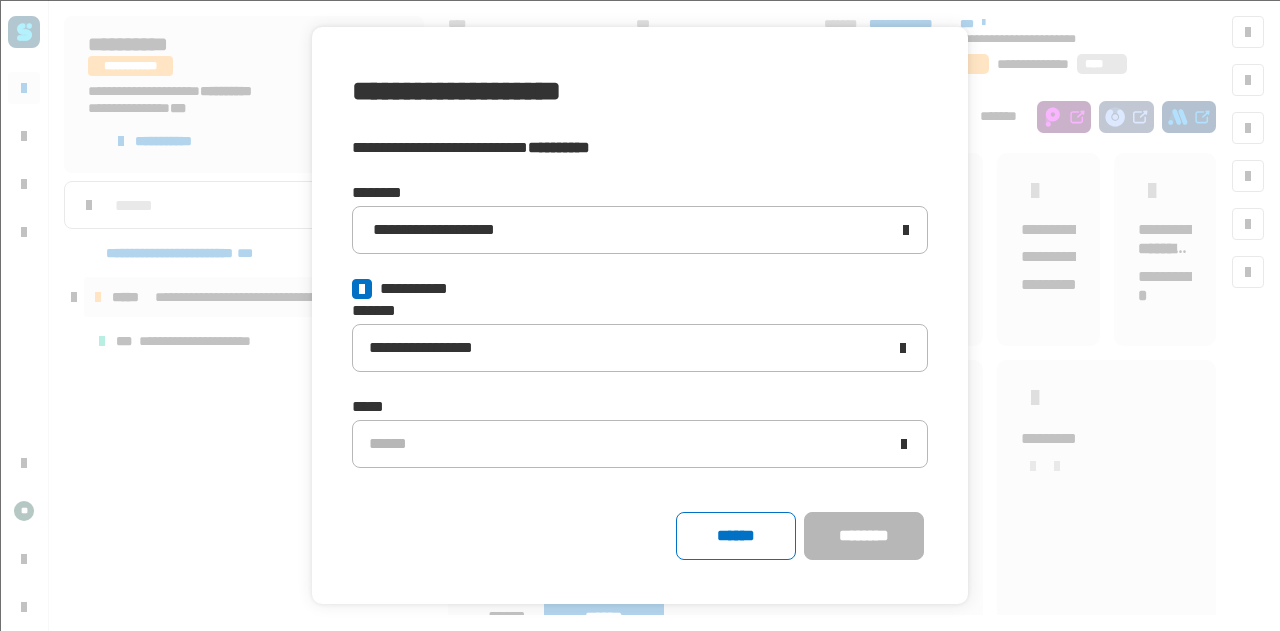 click 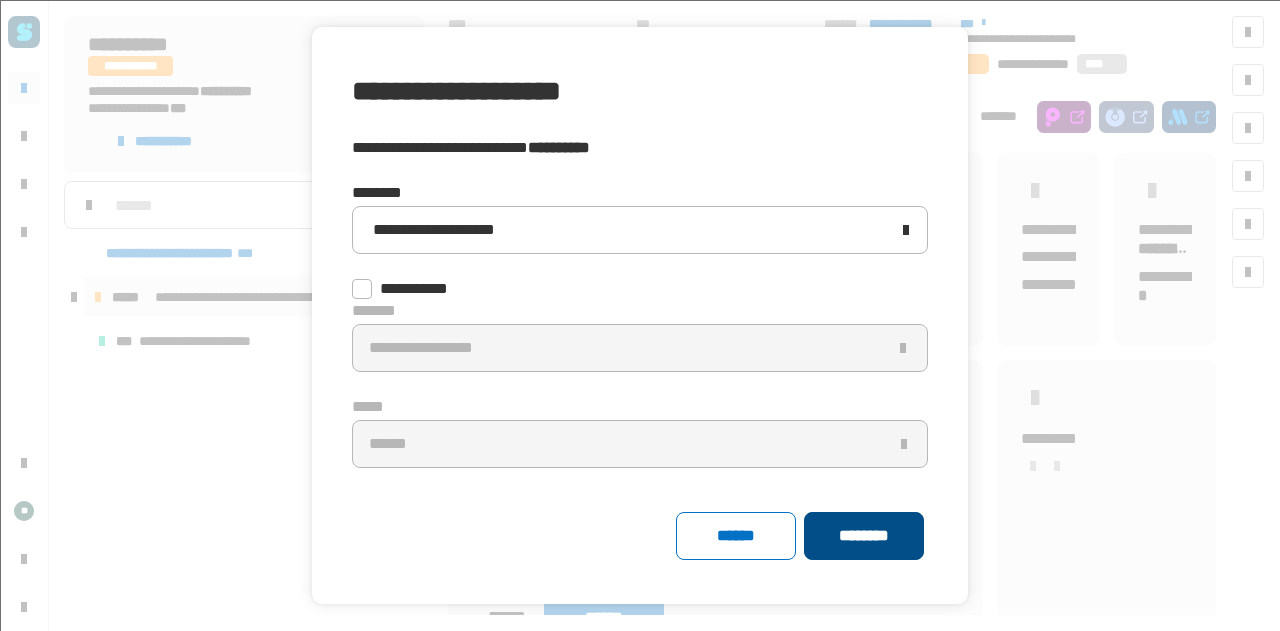 click on "********" 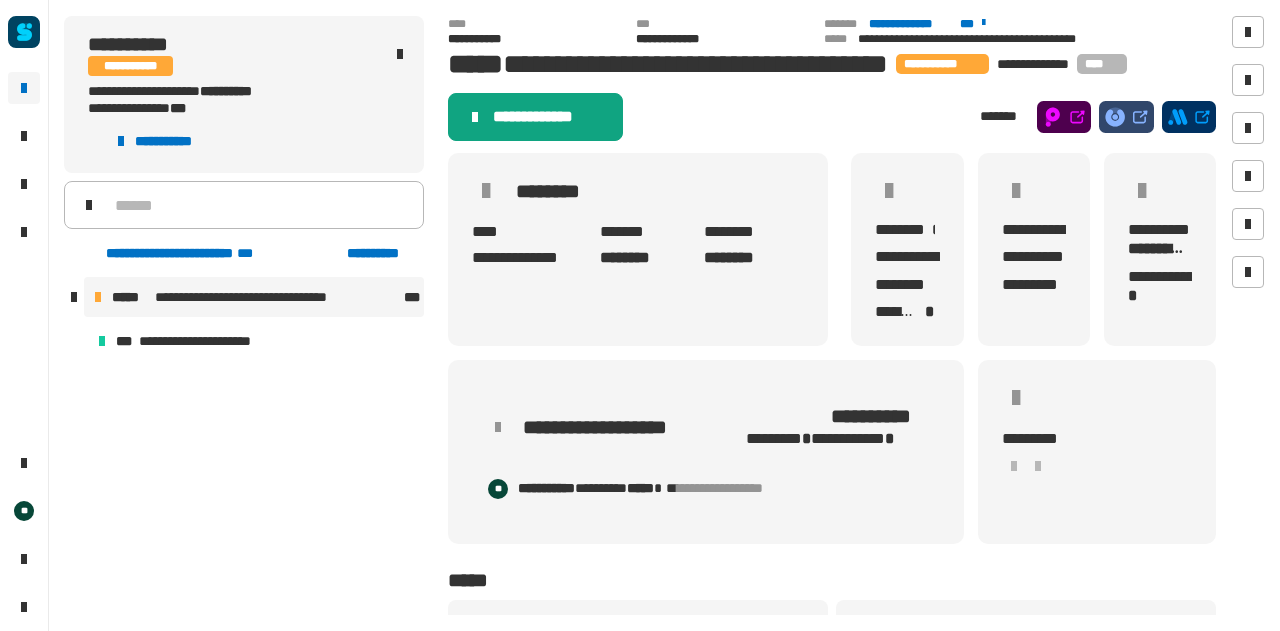 click on "**********" 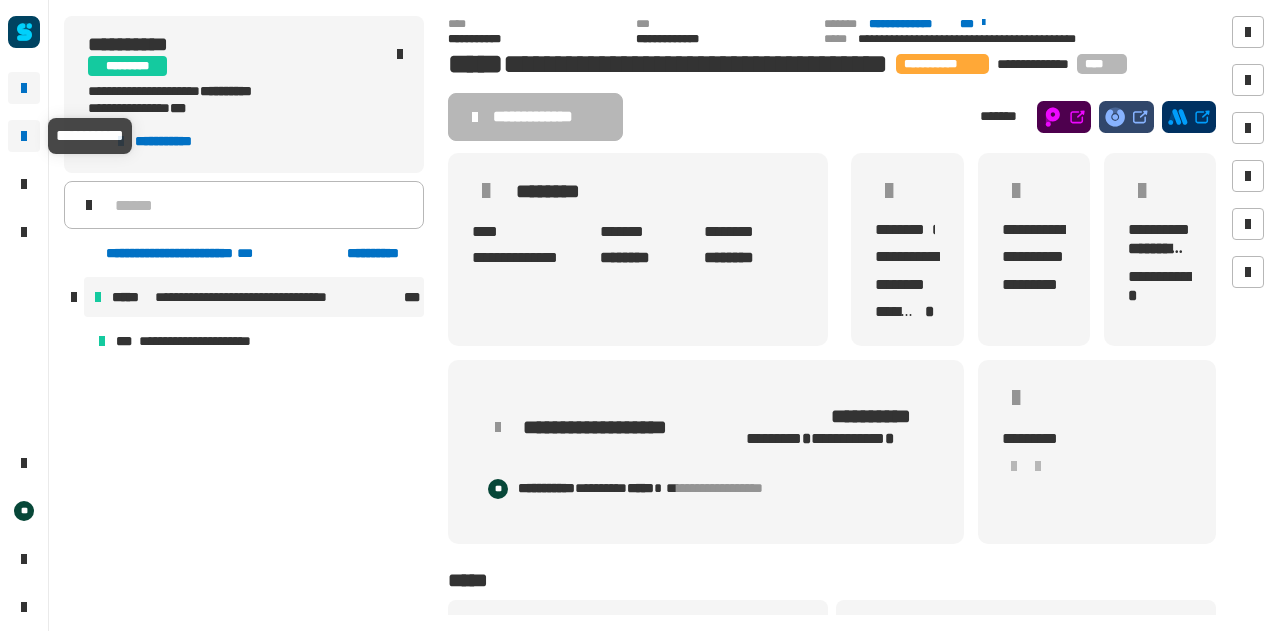click 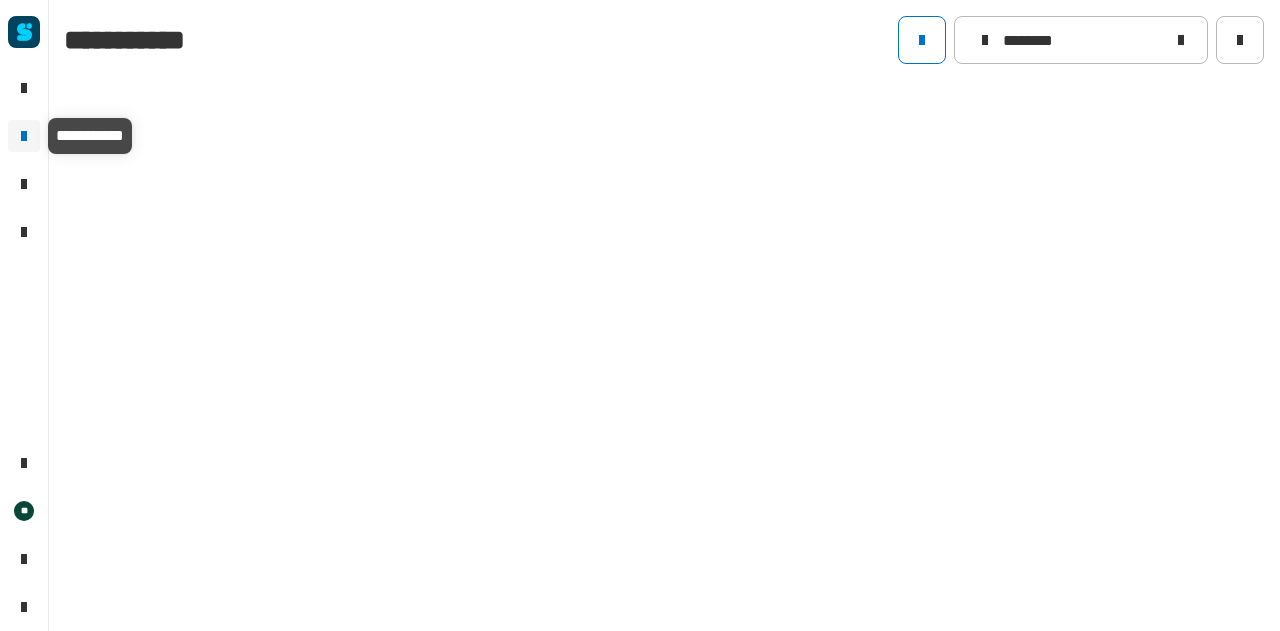 type on "********" 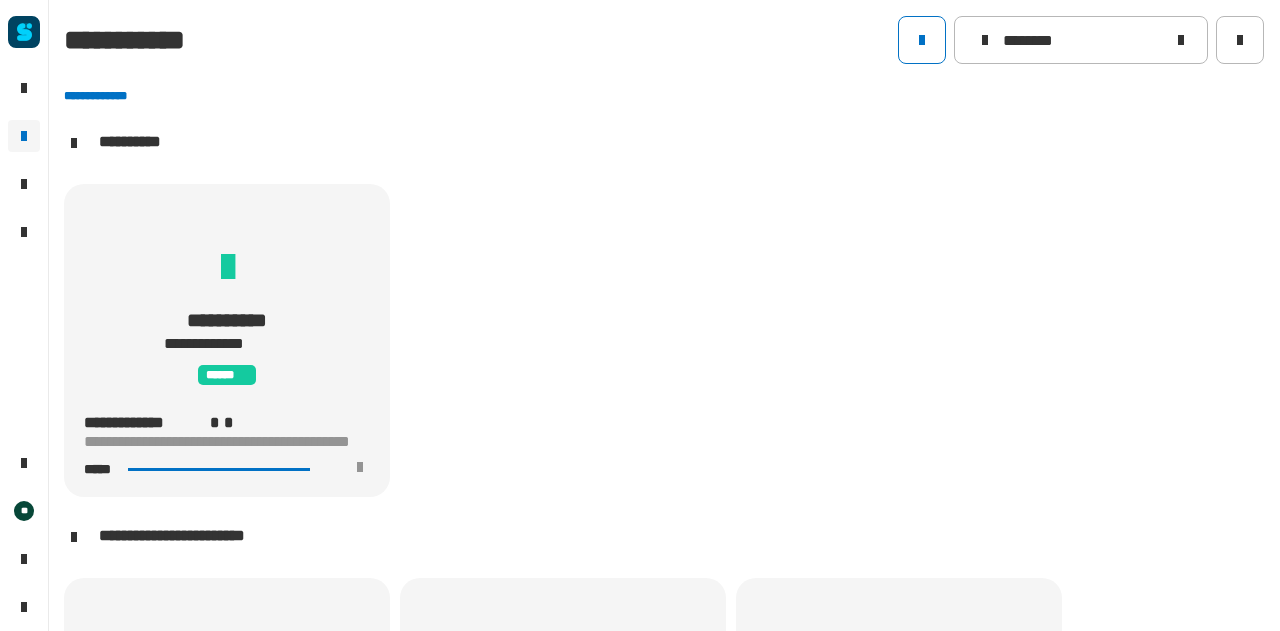 scroll, scrollTop: 0, scrollLeft: 0, axis: both 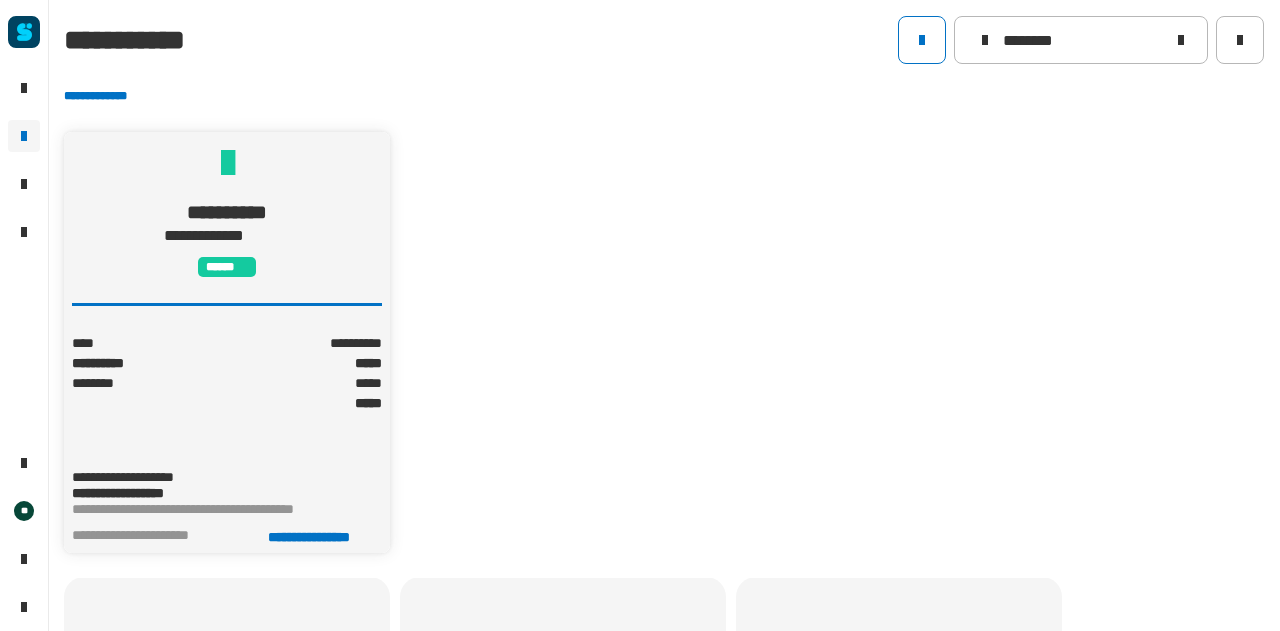 click on "*****" 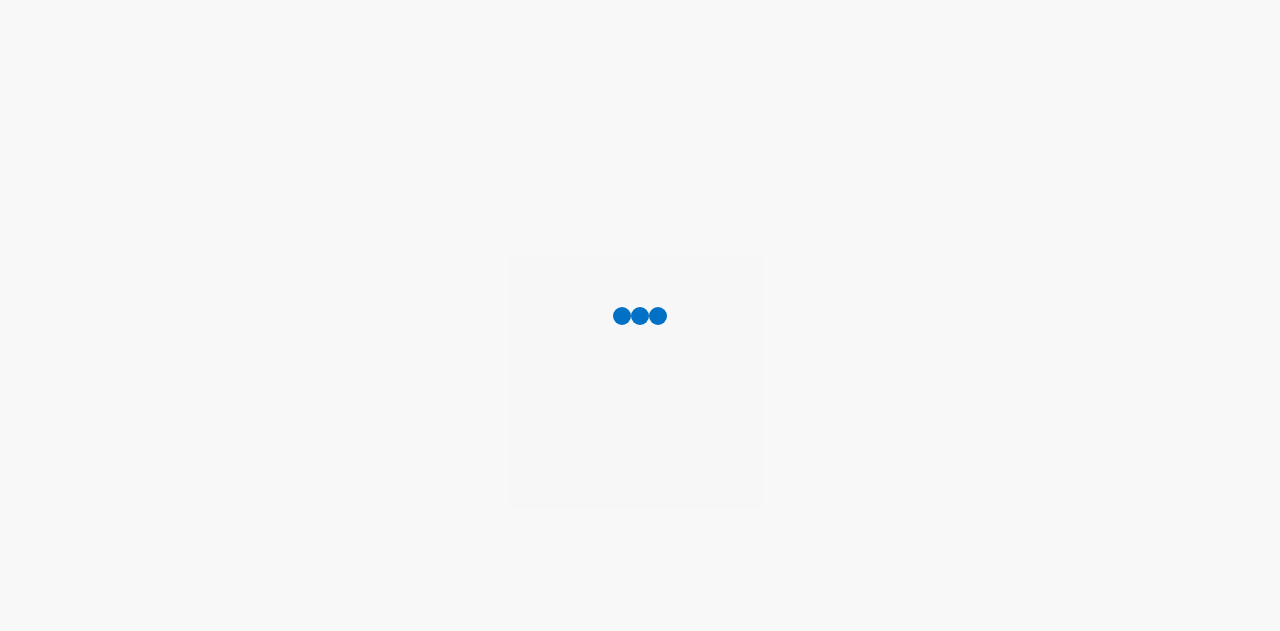 scroll, scrollTop: 0, scrollLeft: 0, axis: both 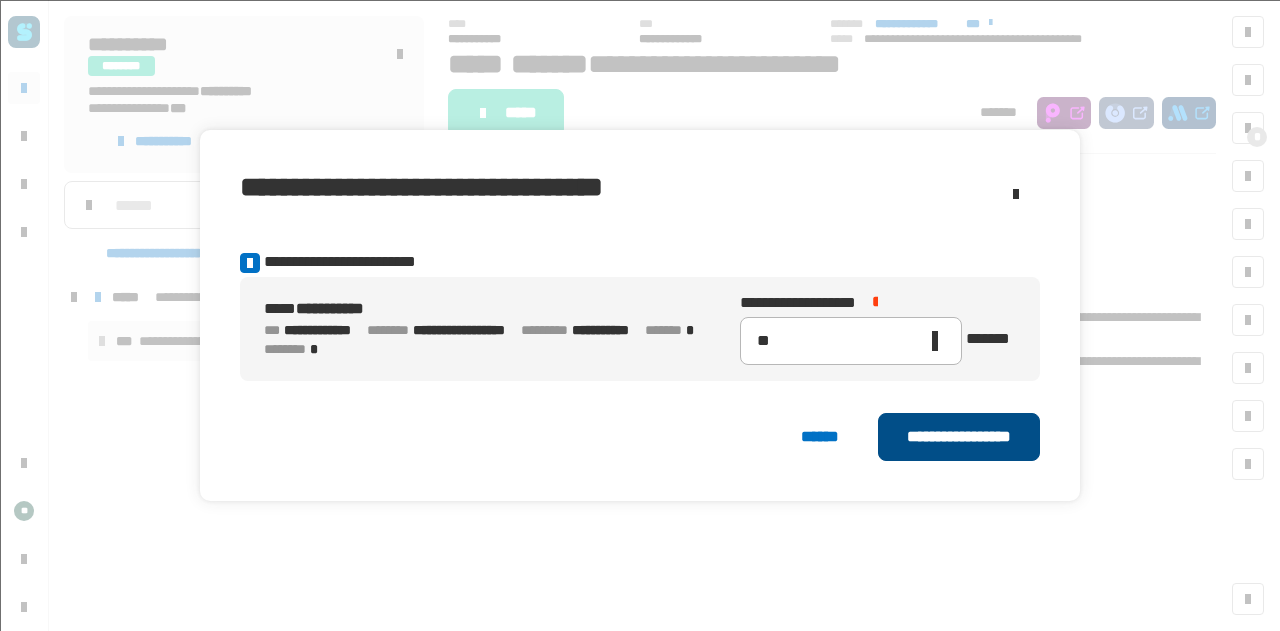 click on "**********" 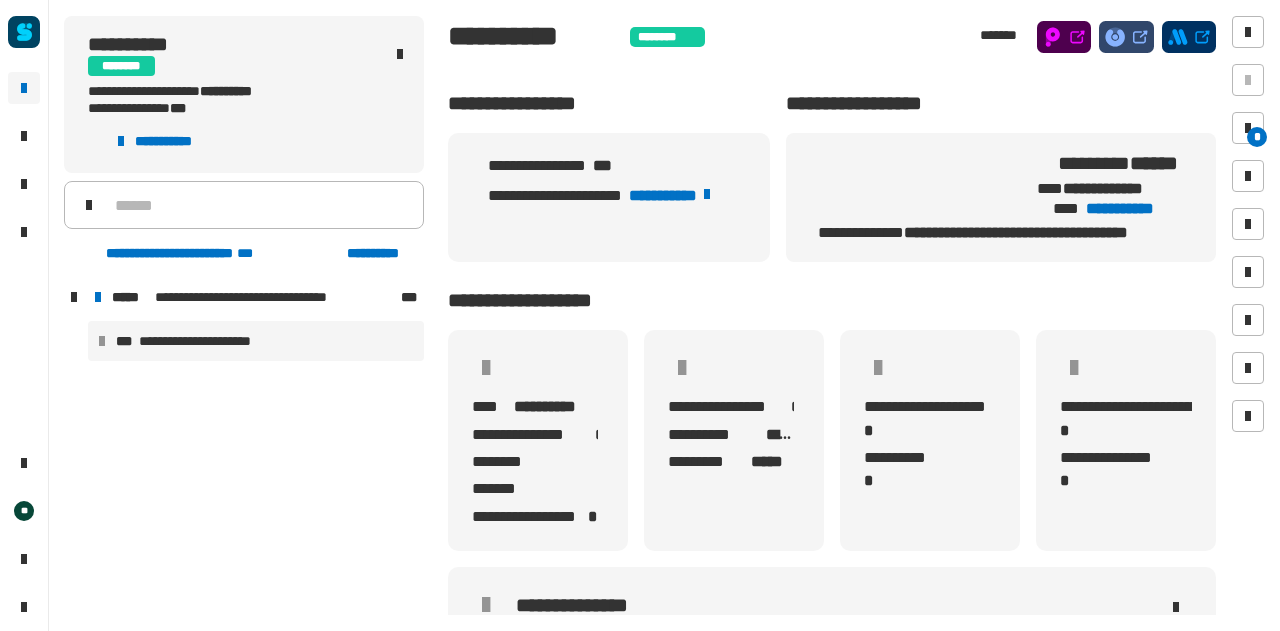 click on "**********" at bounding box center [256, 341] 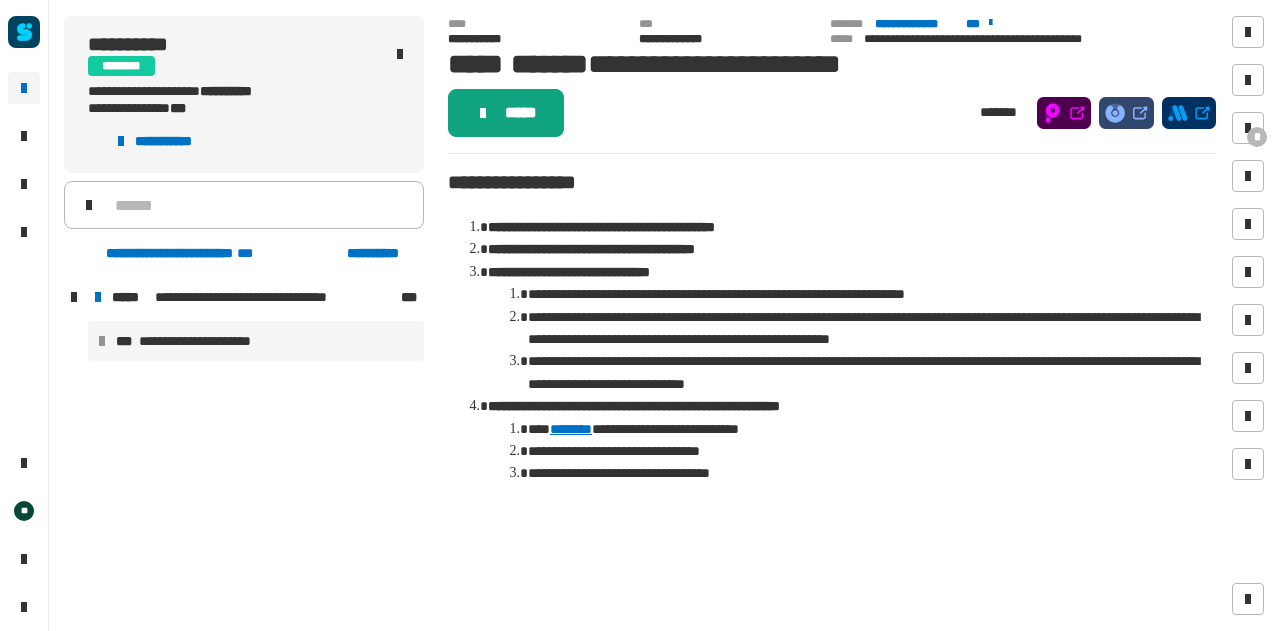 click on "*****" 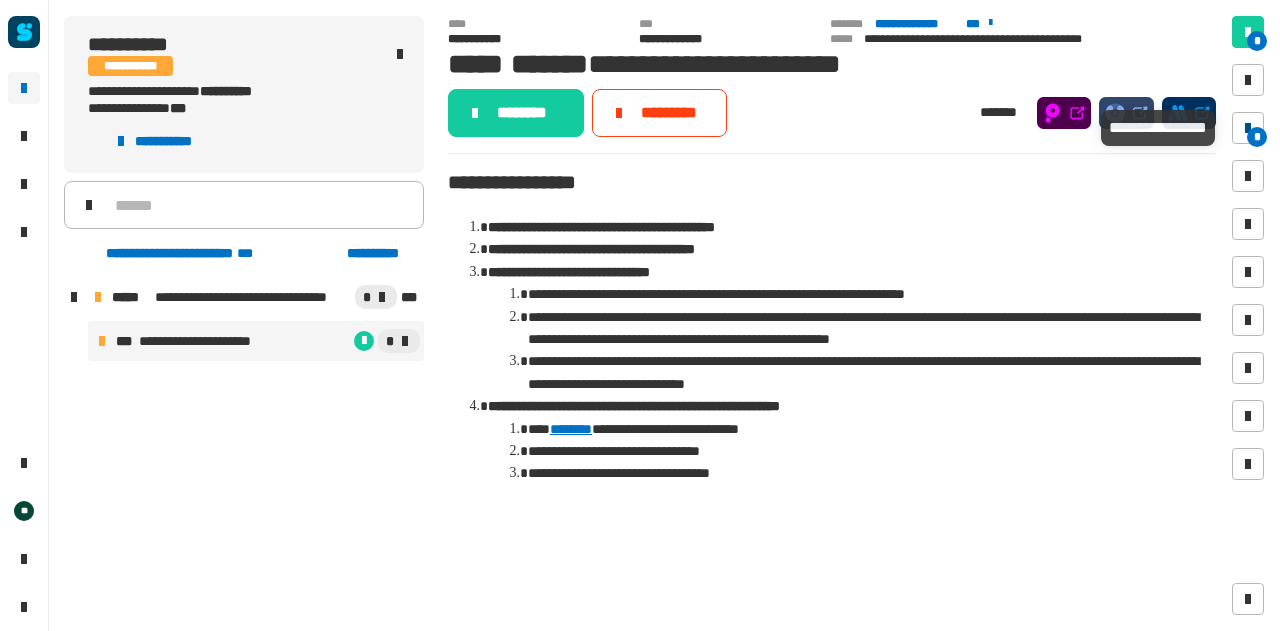 click at bounding box center [1248, 128] 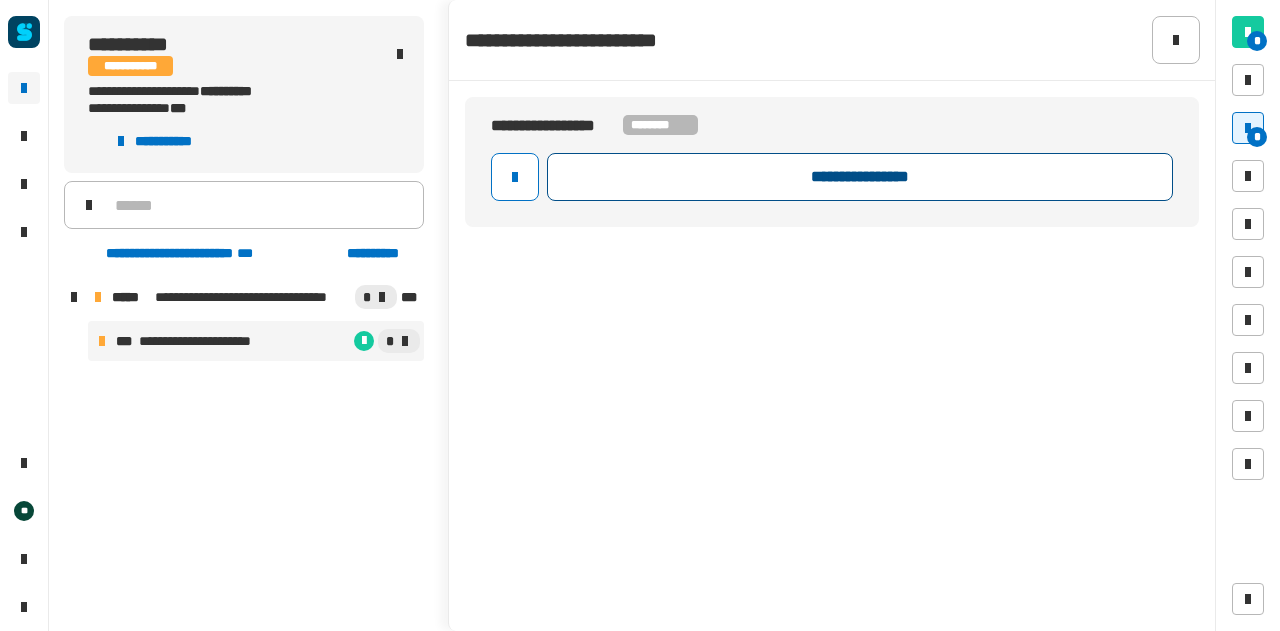 click on "**********" 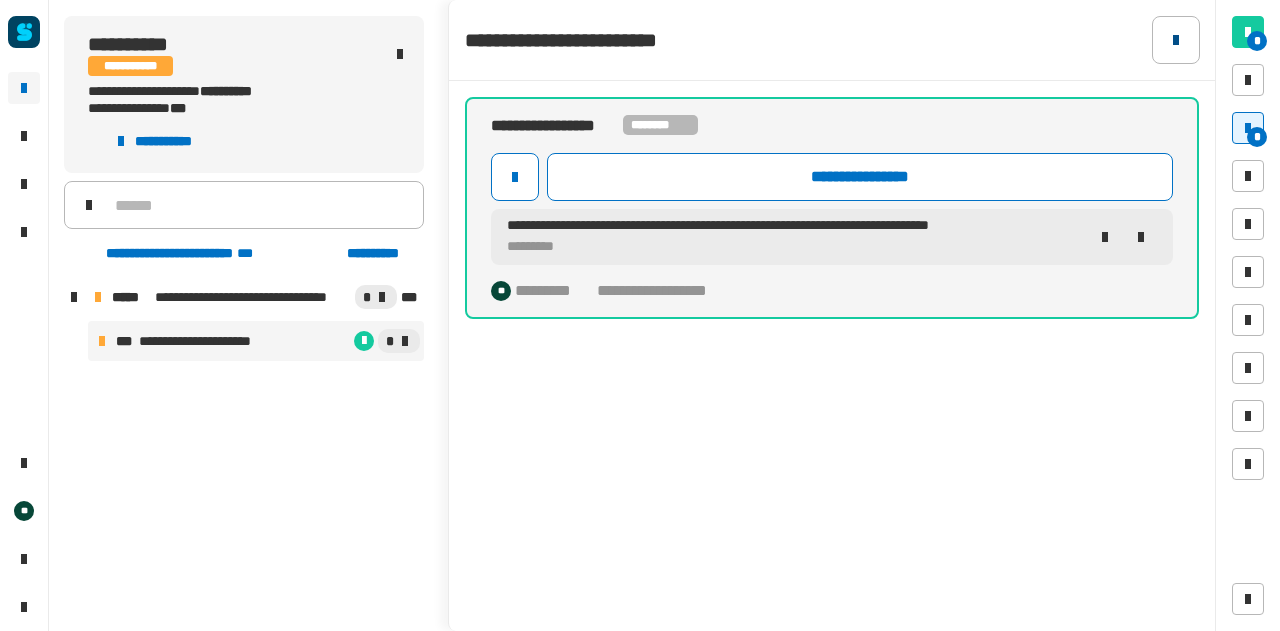 click 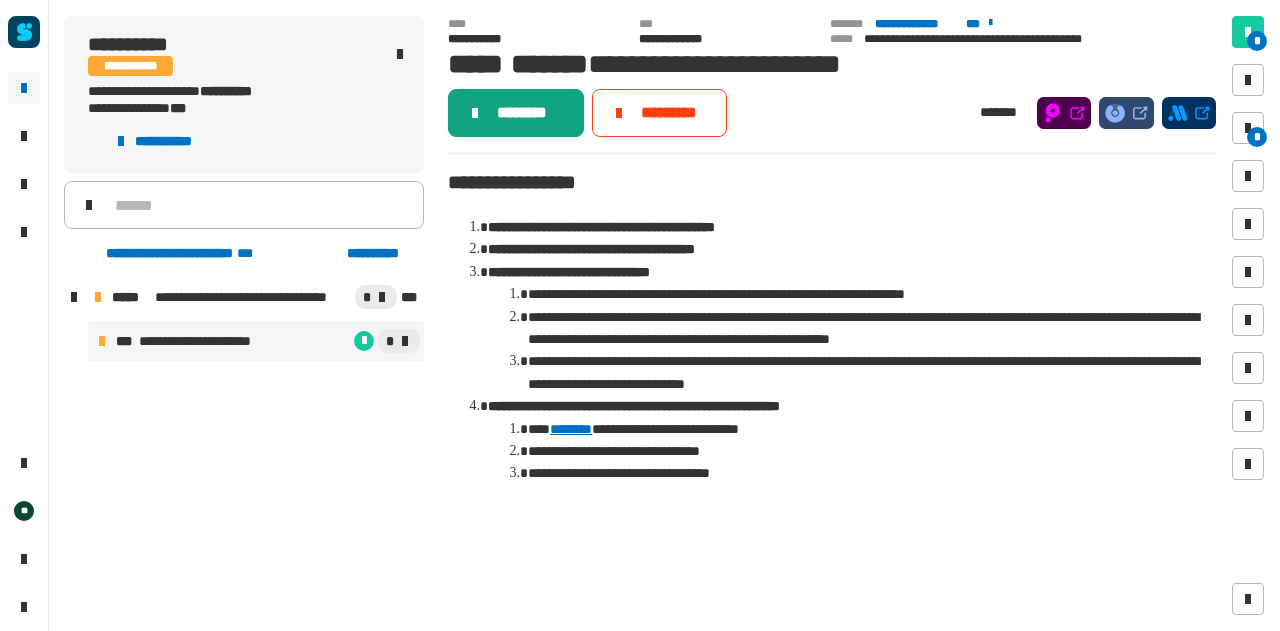 click on "********" 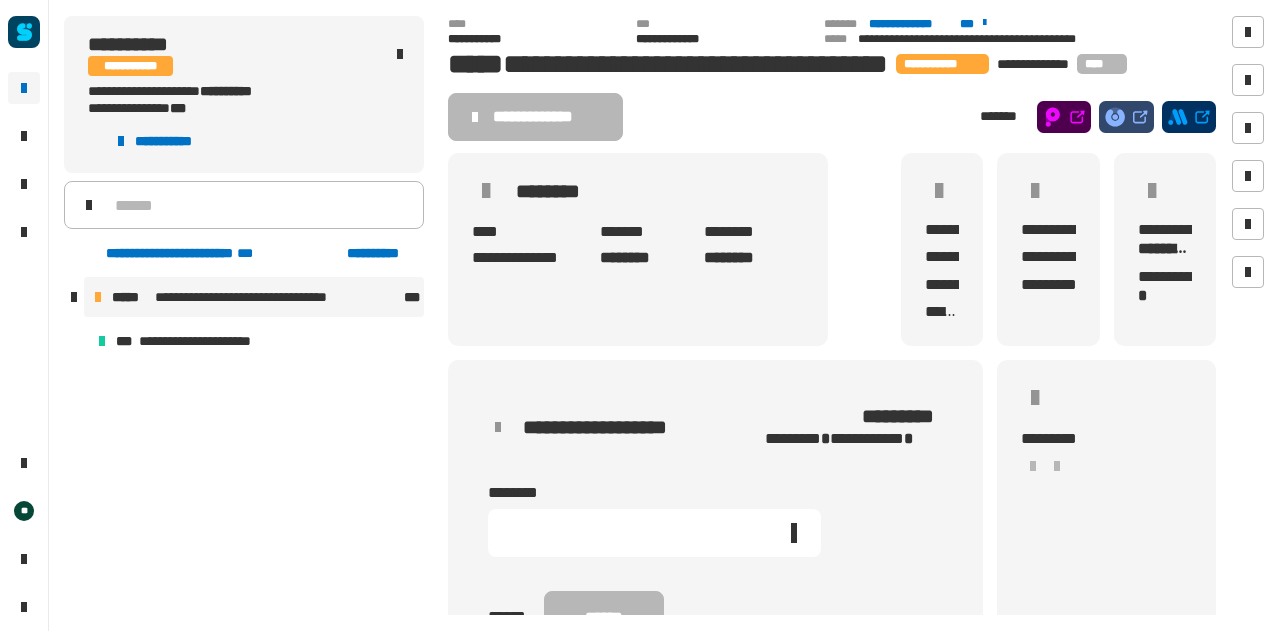 click 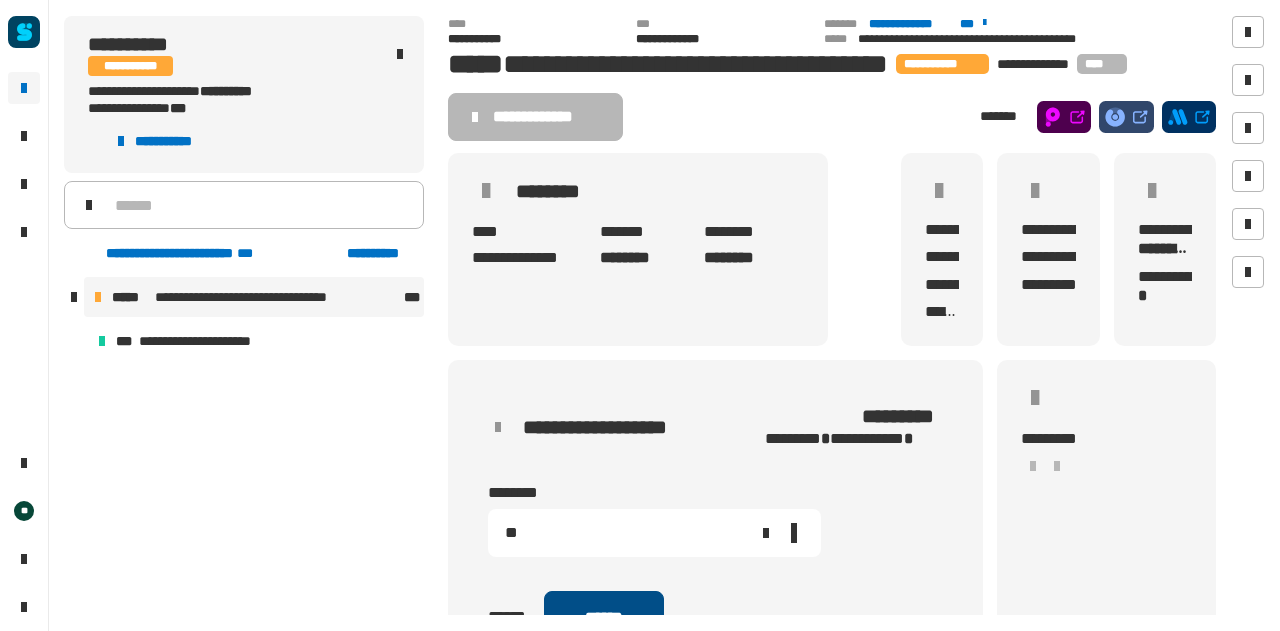 type on "**" 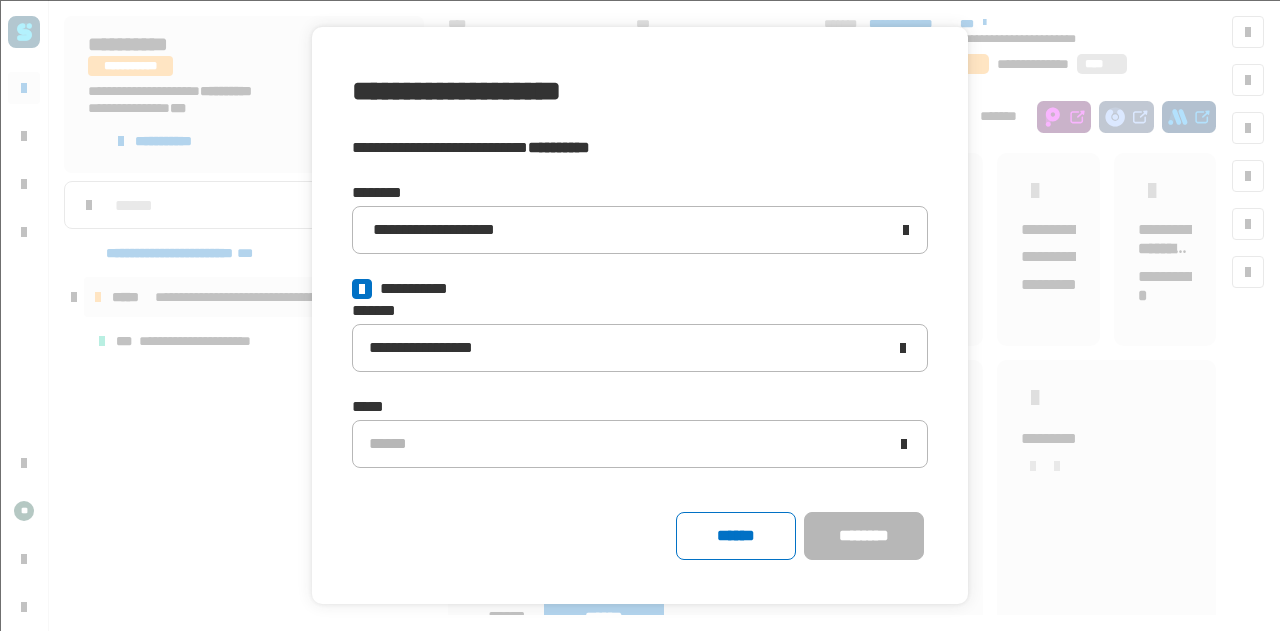 click 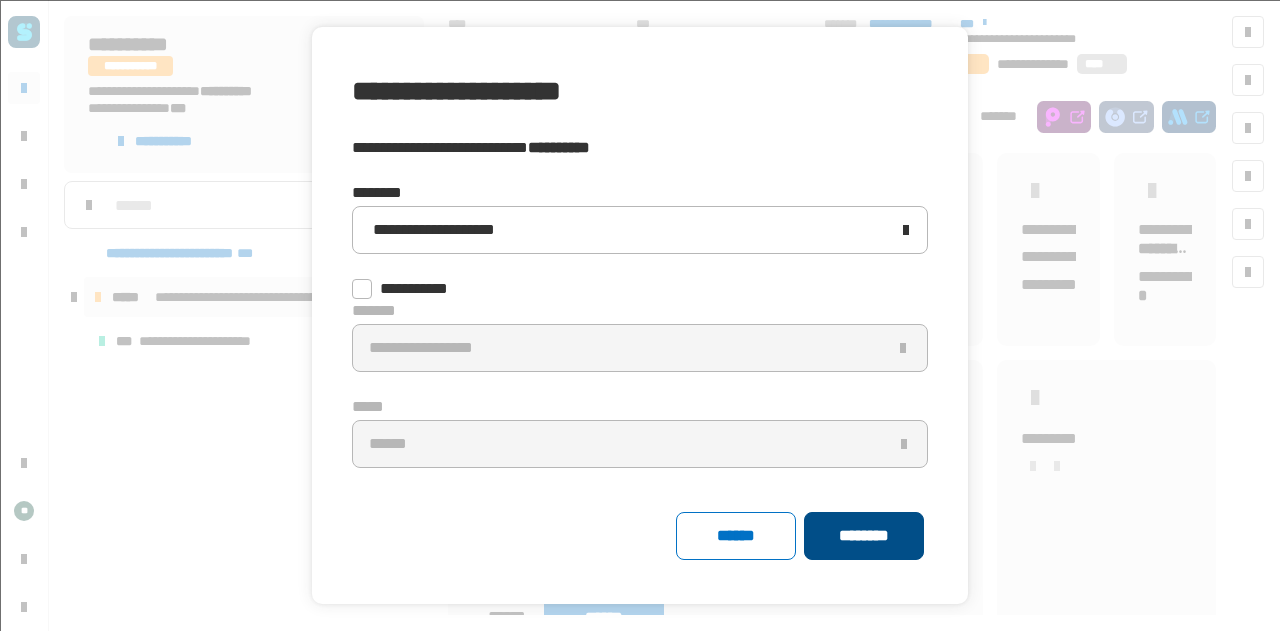 click on "********" 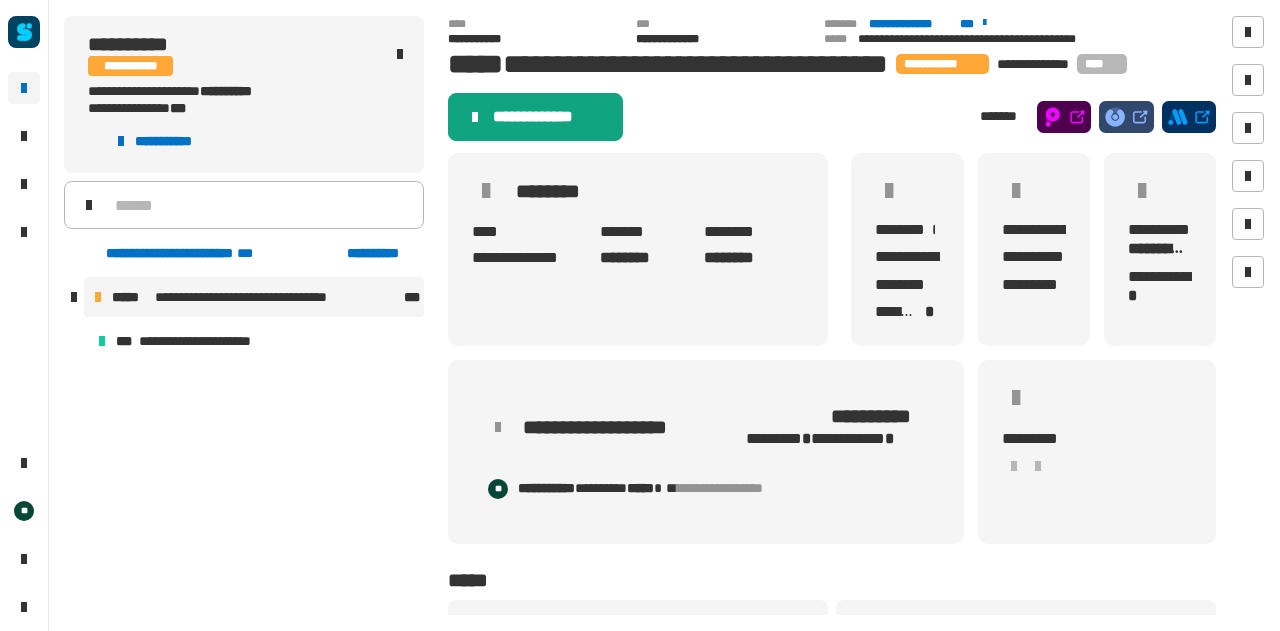 click on "**********" 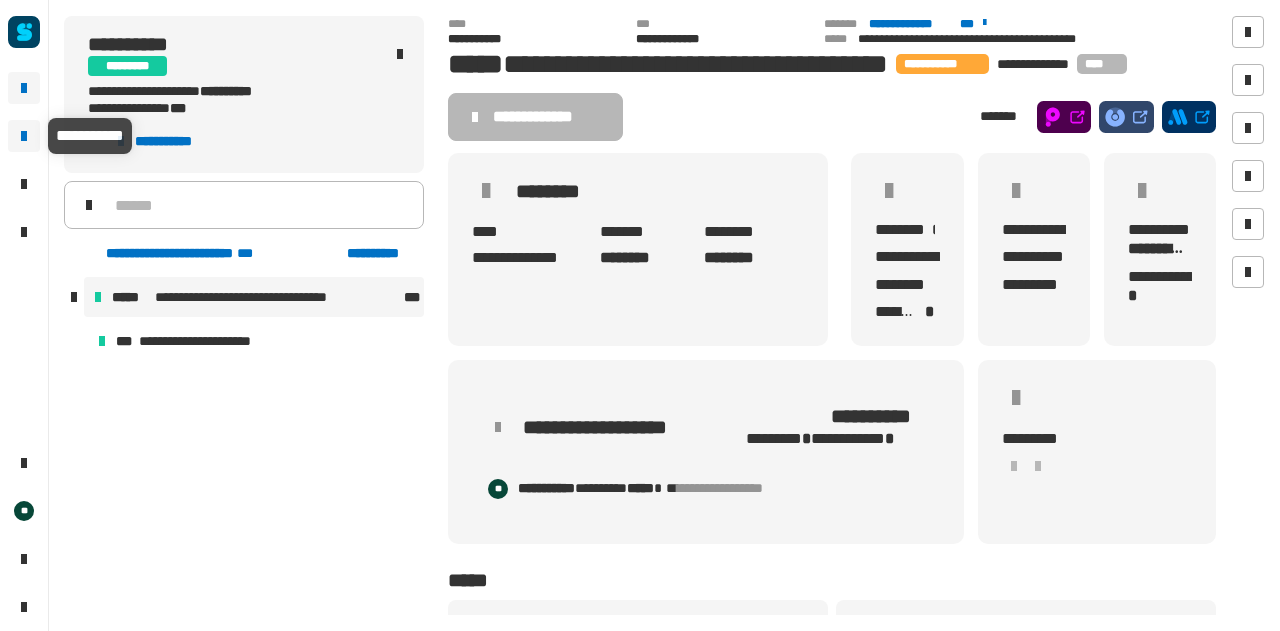 click 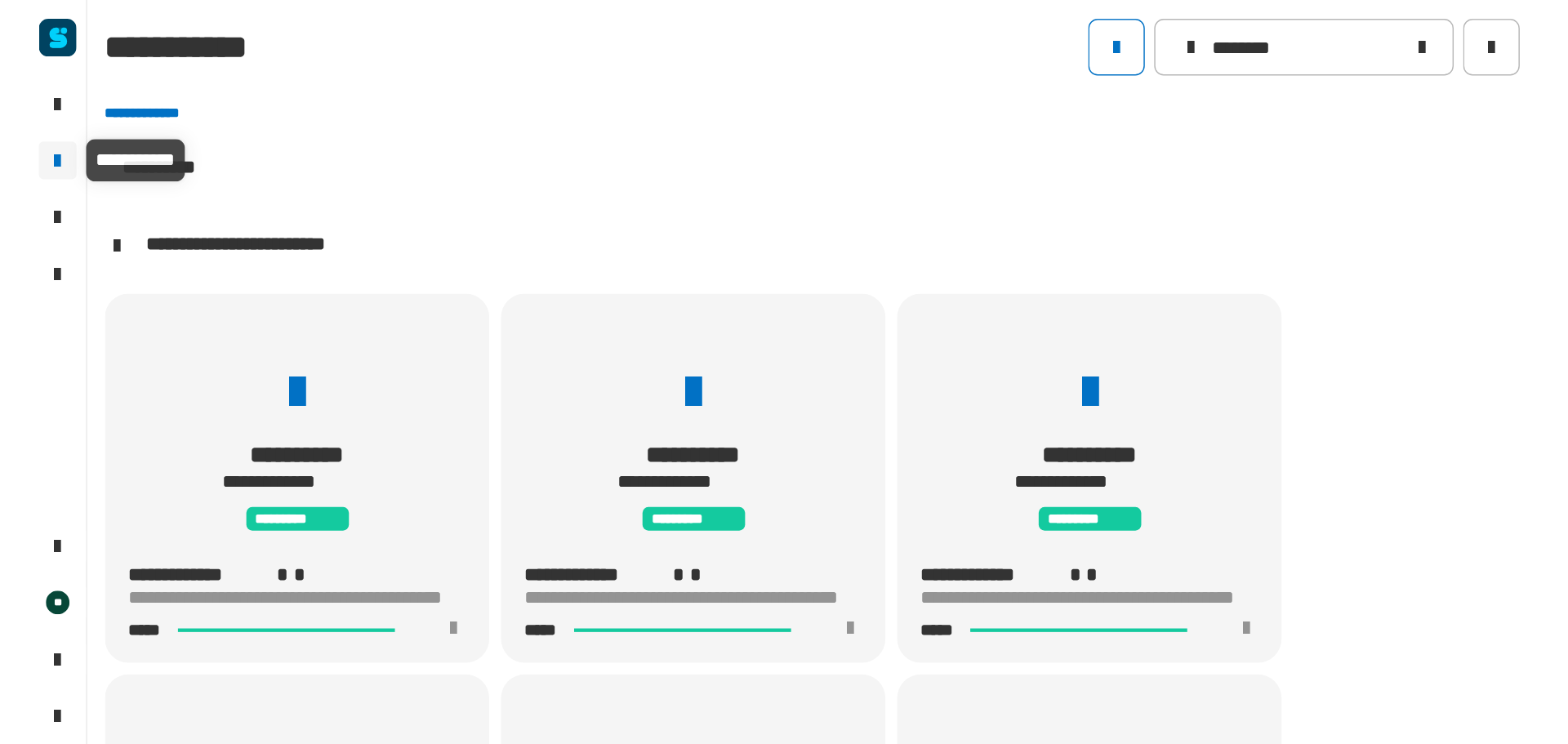 scroll, scrollTop: 1, scrollLeft: 0, axis: vertical 